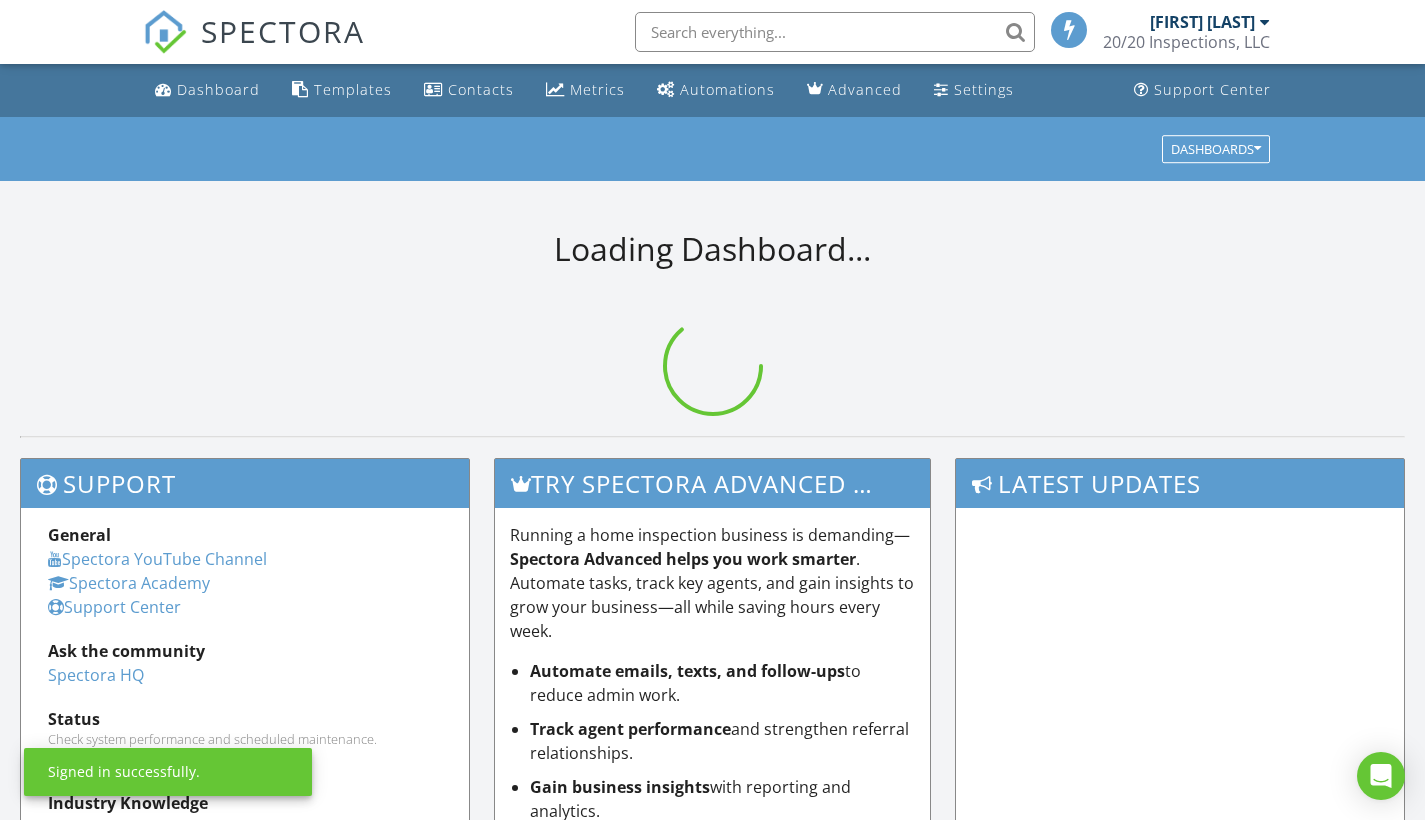 scroll, scrollTop: 0, scrollLeft: 0, axis: both 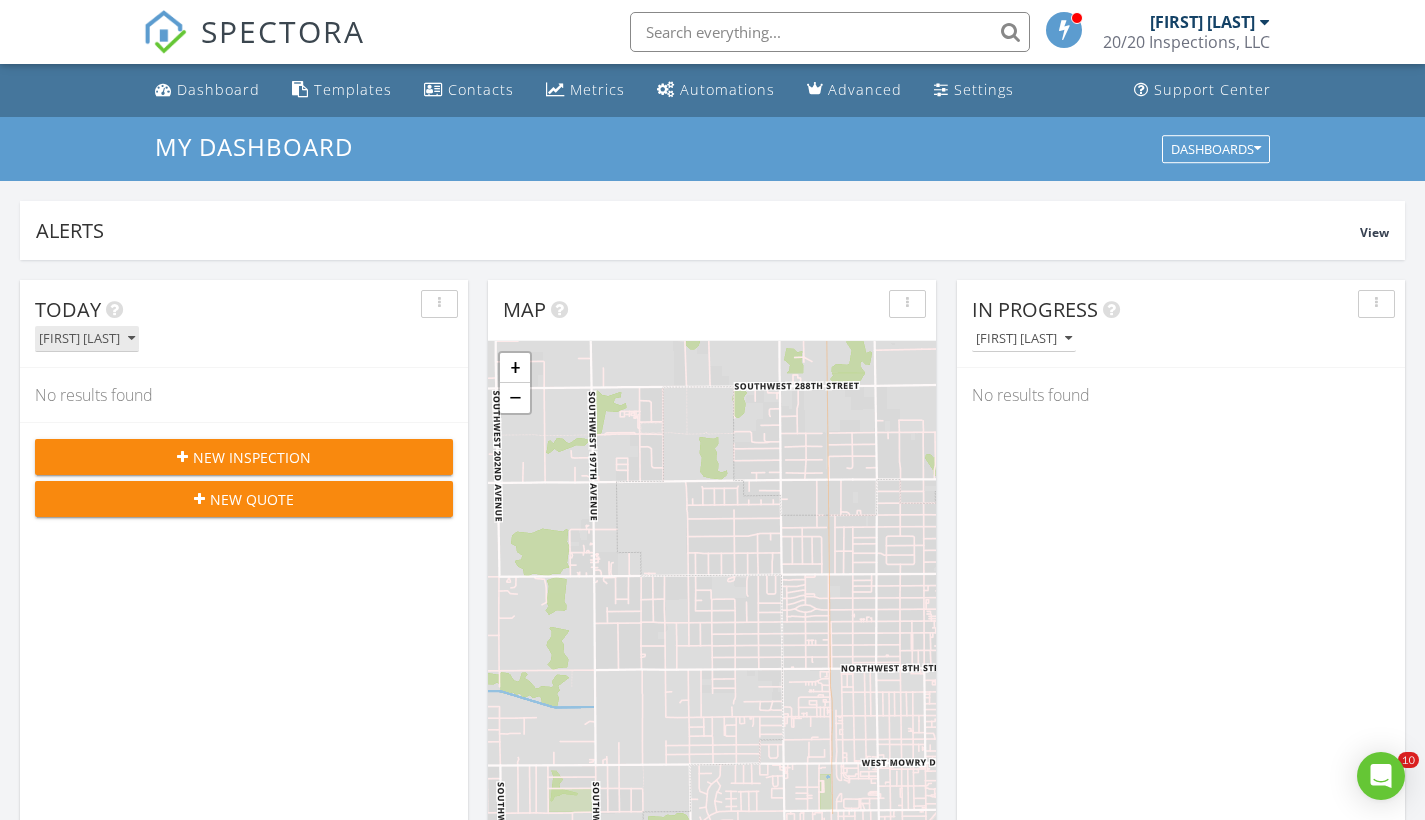 click on "[FIRST] [LAST]" at bounding box center [87, 339] 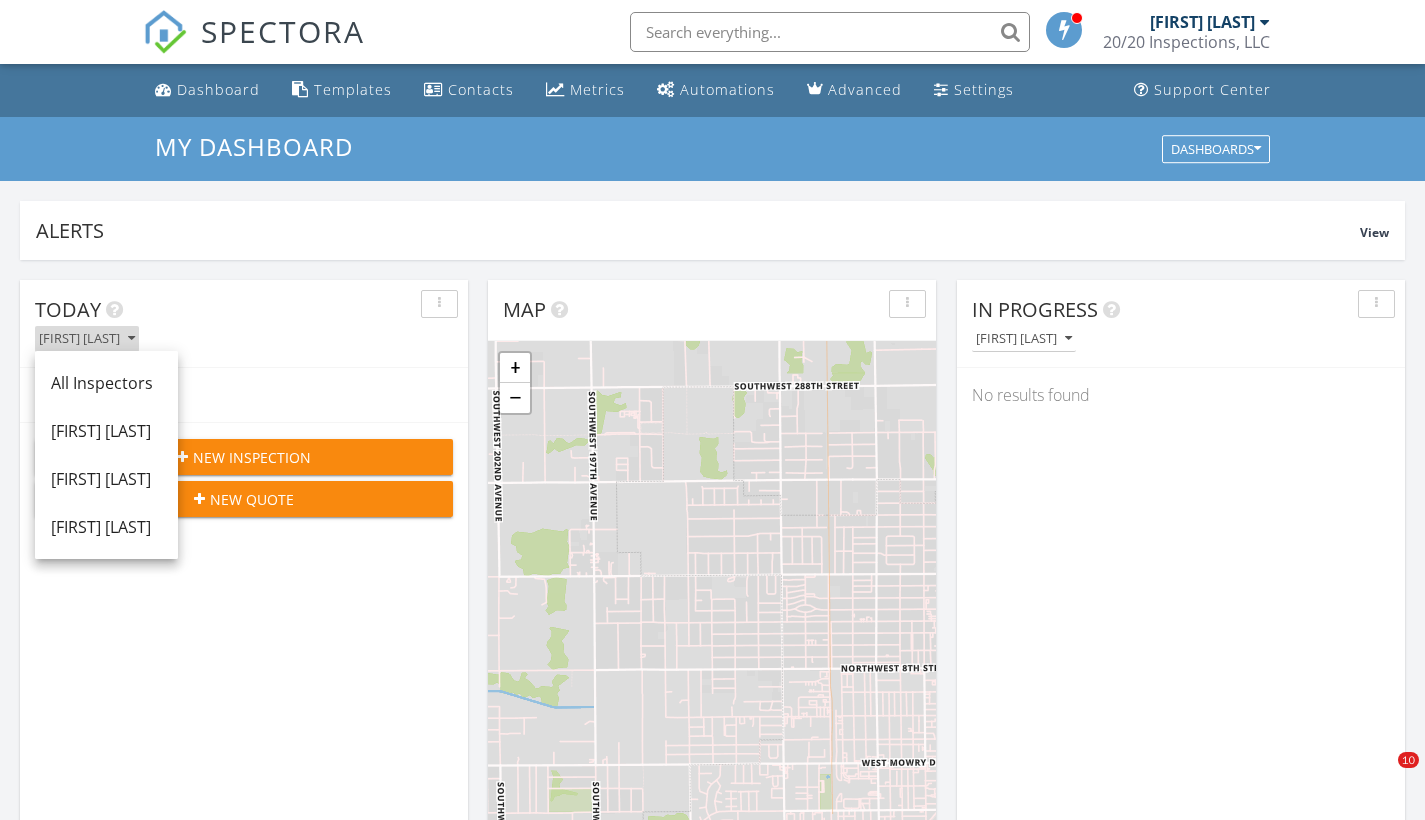 scroll, scrollTop: 10, scrollLeft: 10, axis: both 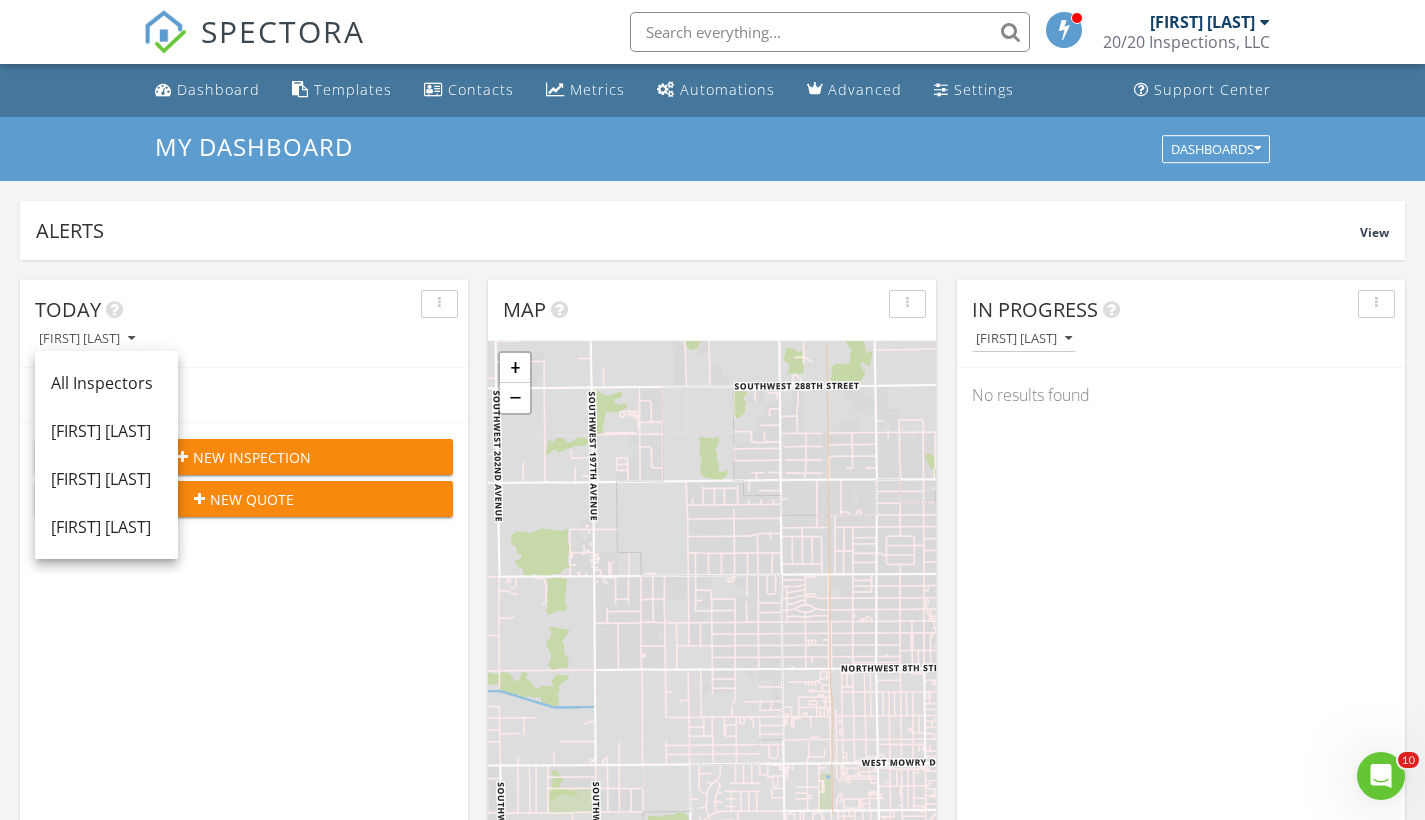 click on "New Inspection" at bounding box center (252, 457) 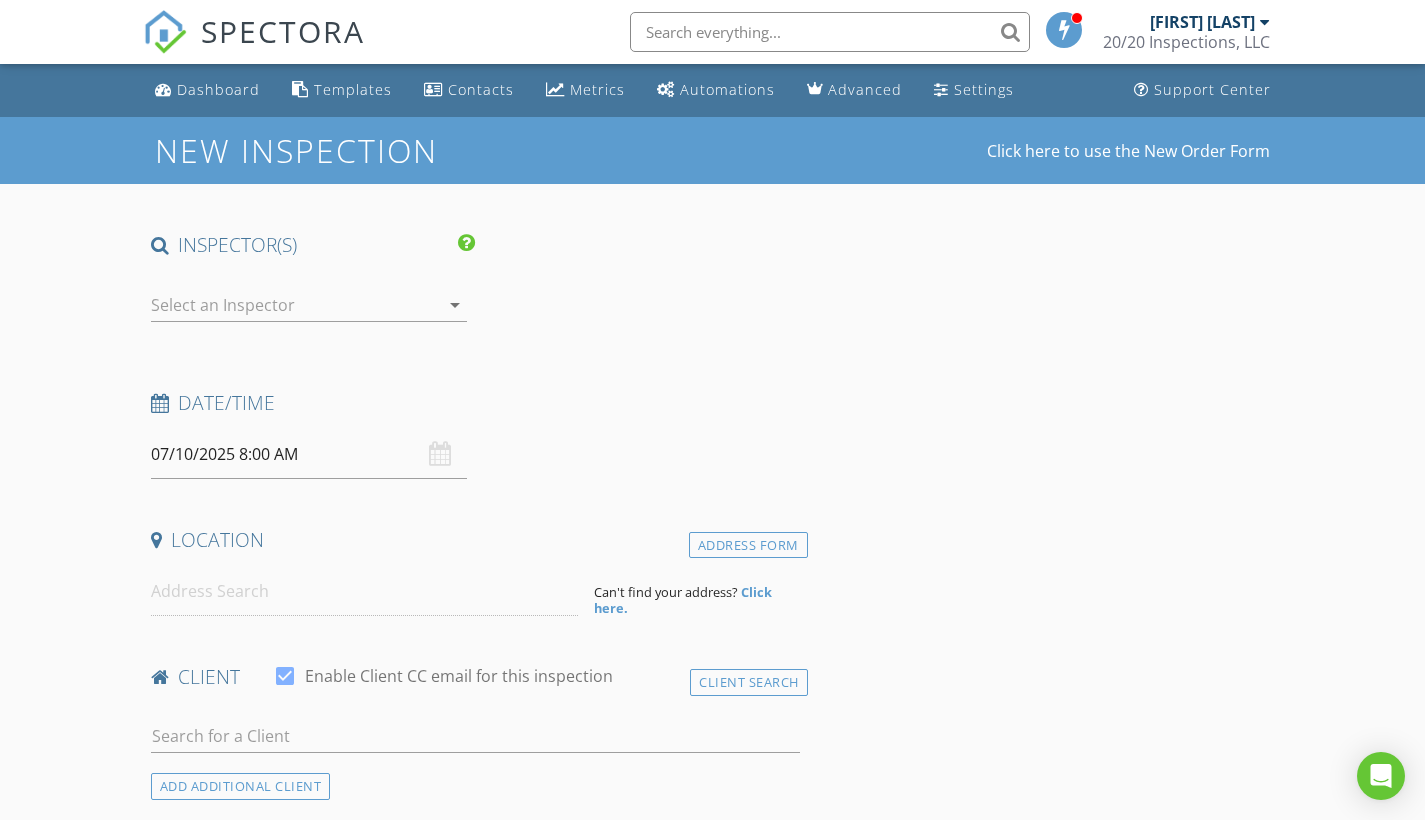 scroll, scrollTop: 0, scrollLeft: 0, axis: both 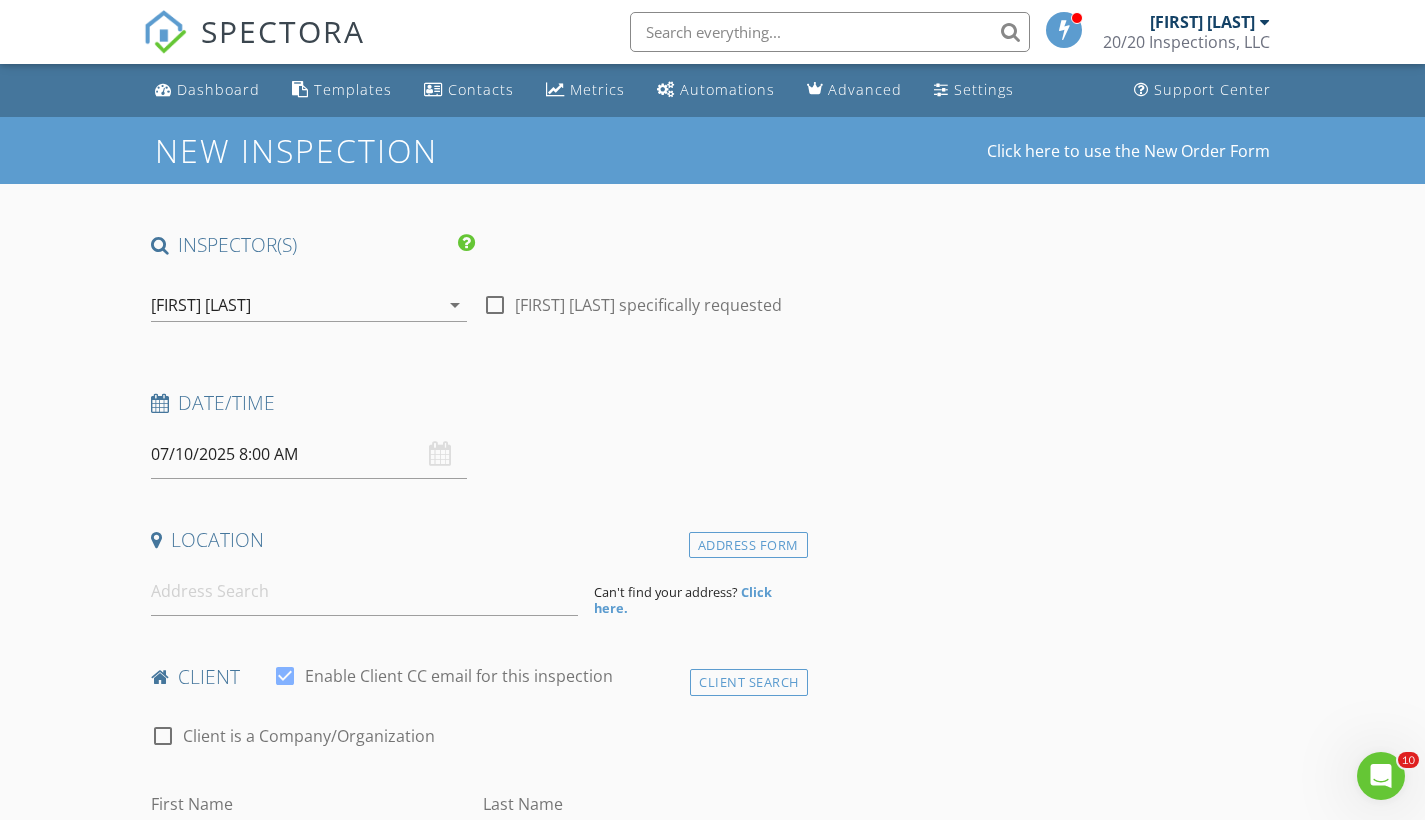 click on "[FIRST] [LAST]" at bounding box center (295, 305) 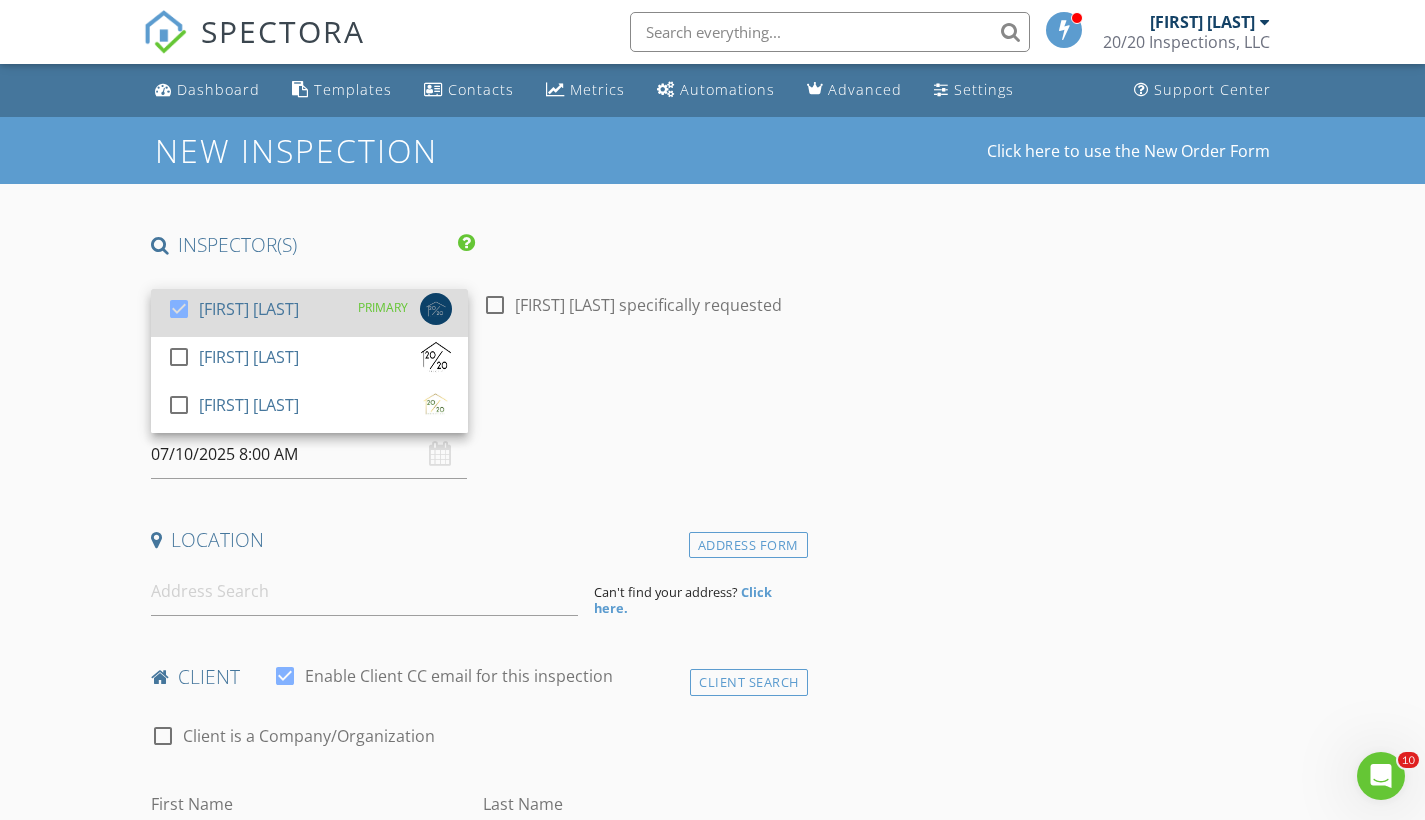 click at bounding box center [179, 309] 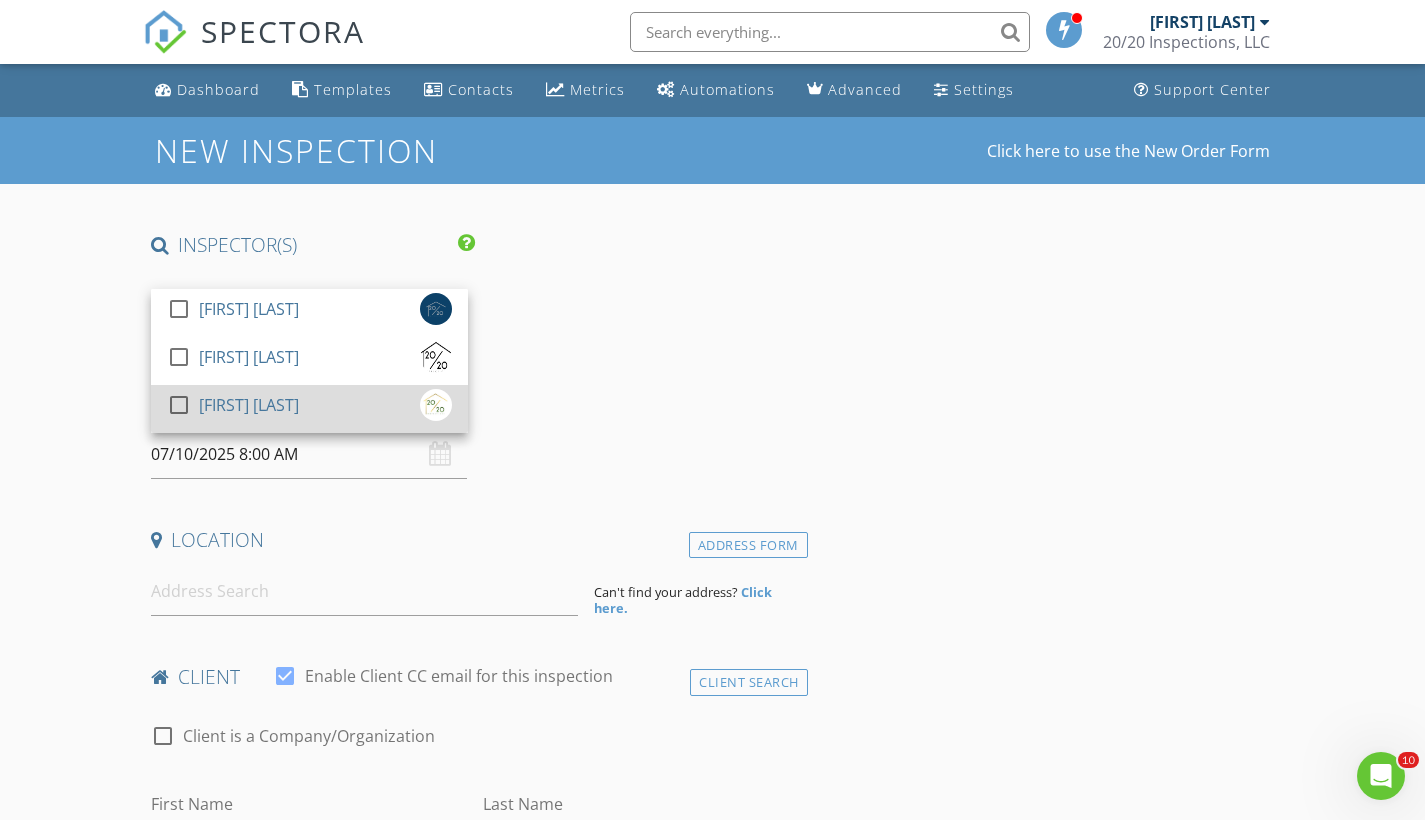 click at bounding box center (179, 309) 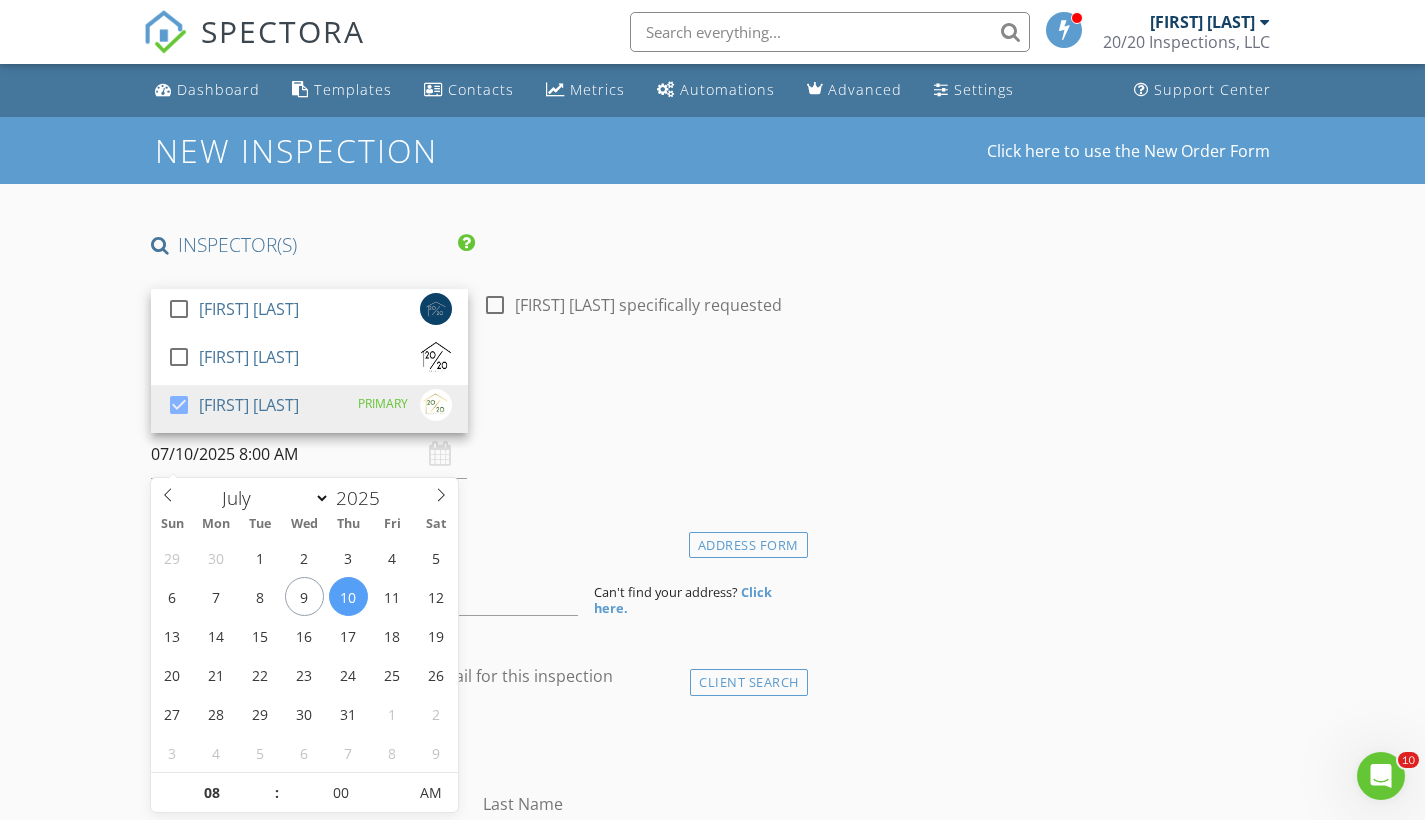 click on "07/10/2025 8:00 AM" at bounding box center [309, 454] 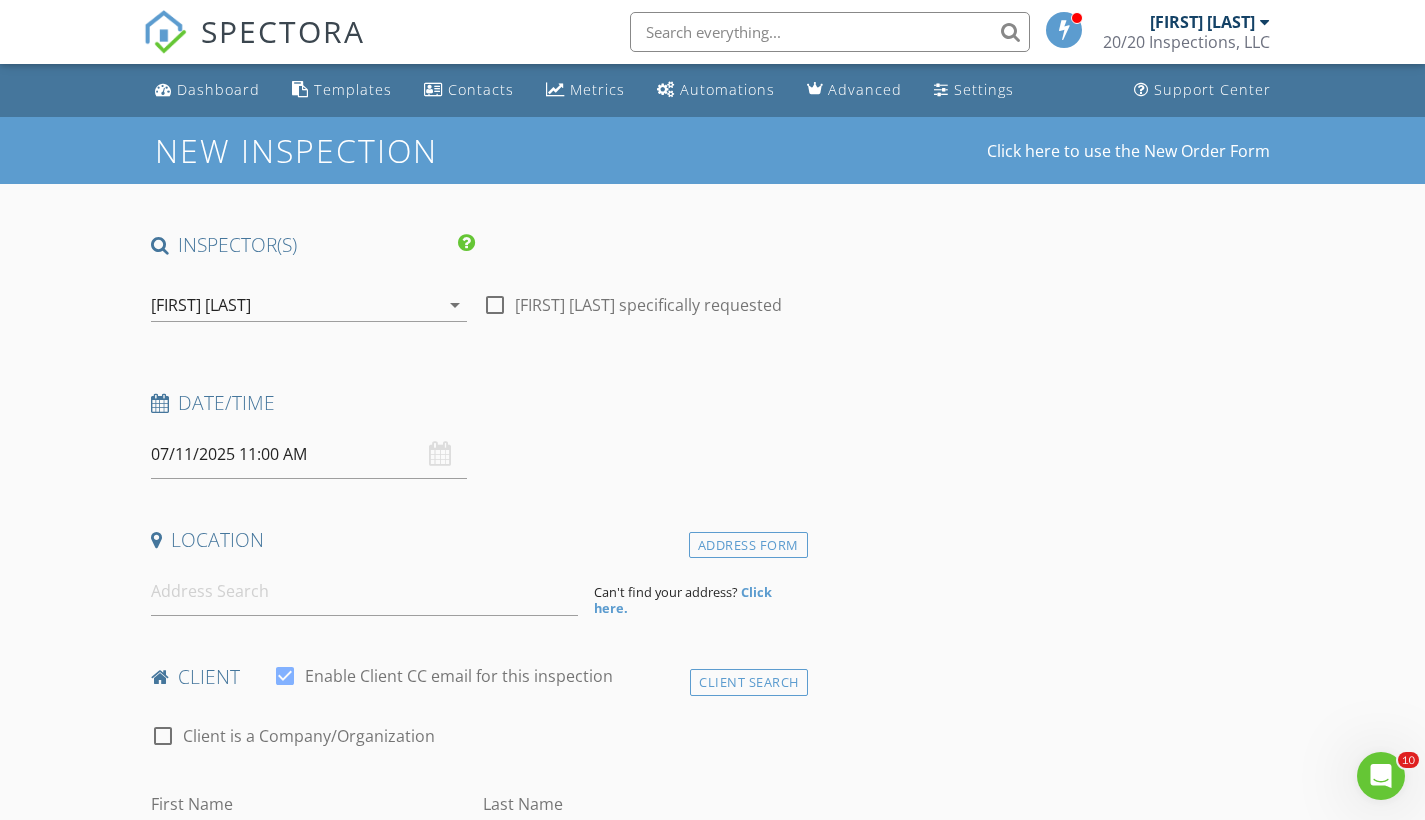 click on "Date/Time
[DATE] [TIME]" at bounding box center (475, 434) 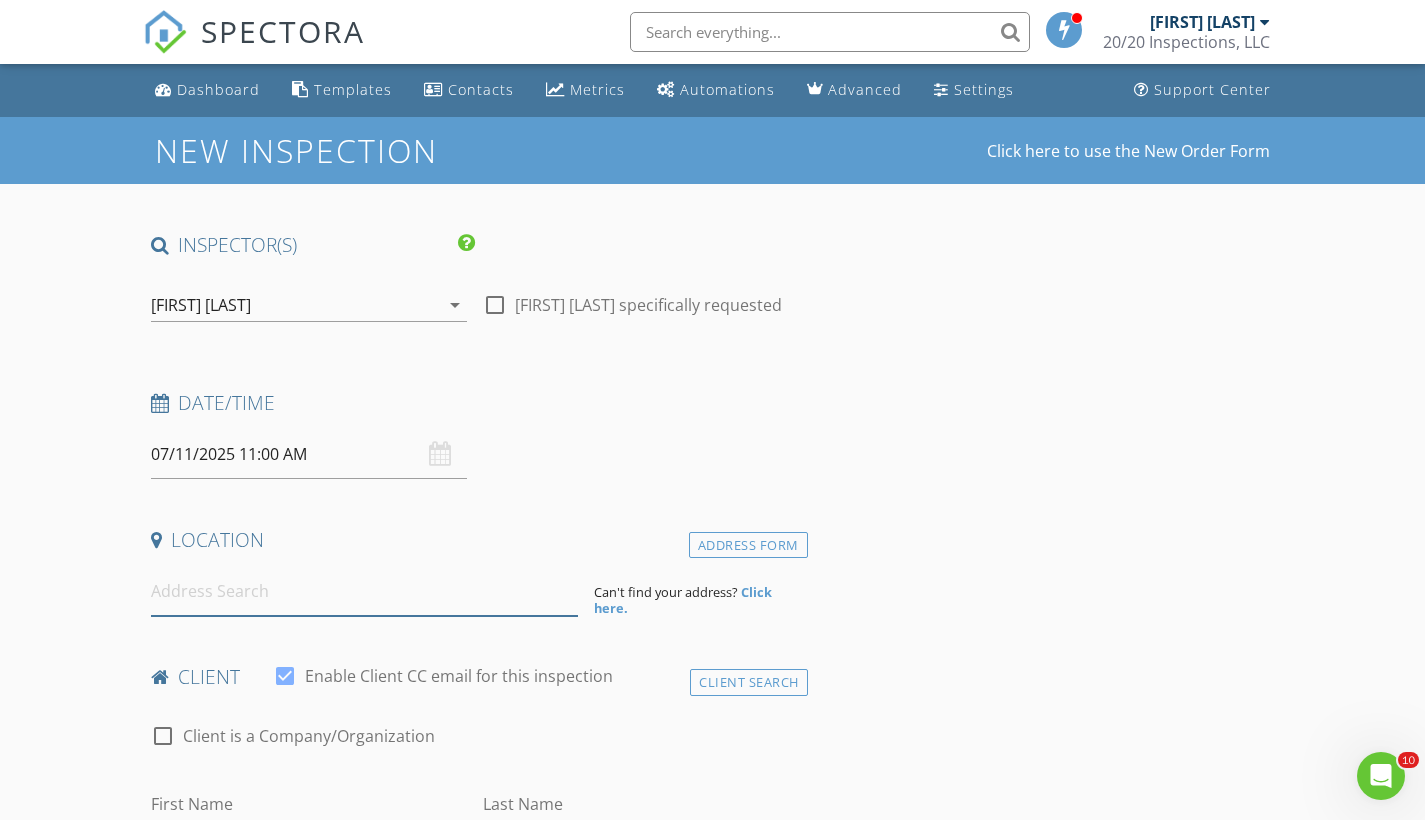 click at bounding box center [364, 591] 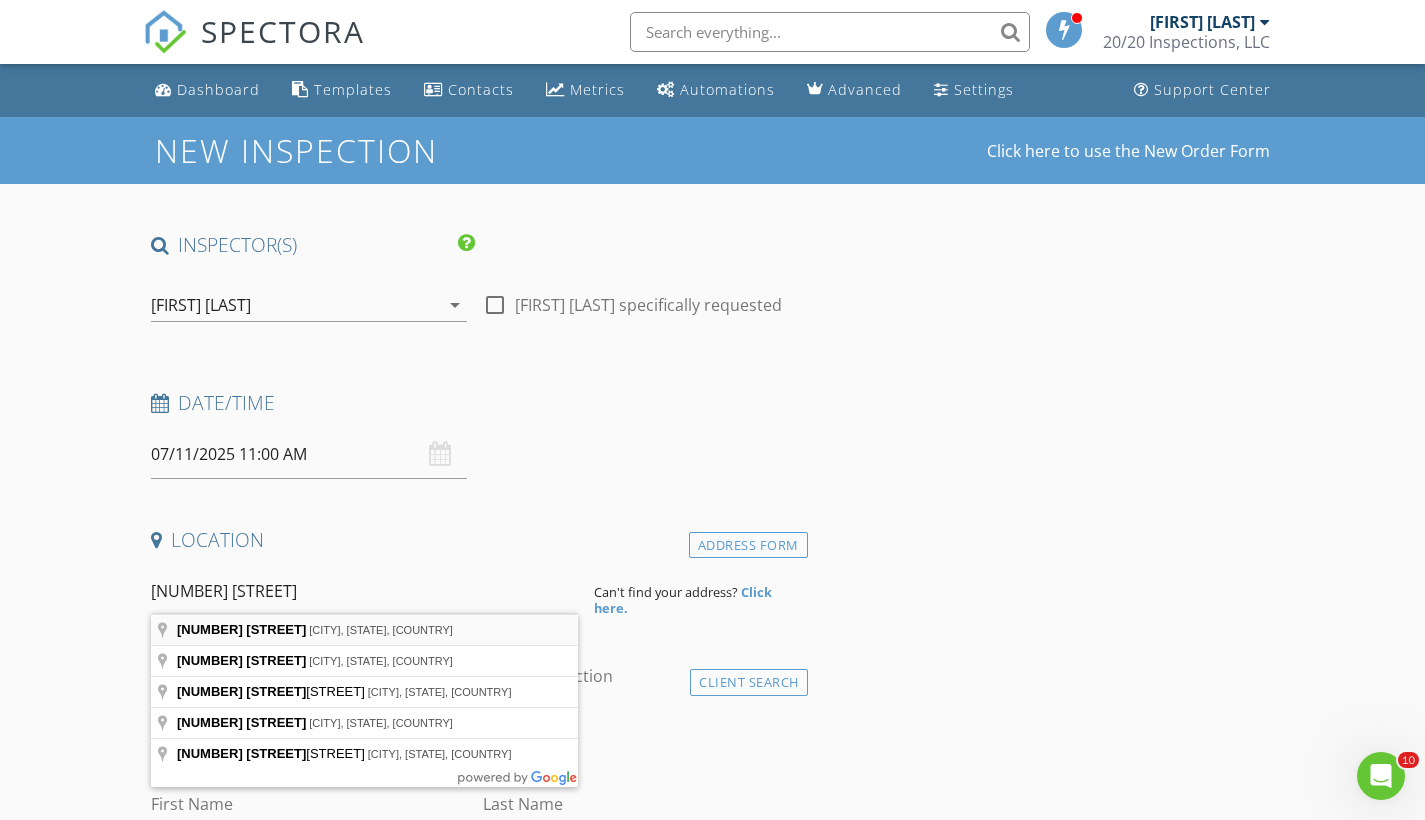 type on "[NUMBER] [STREET]" 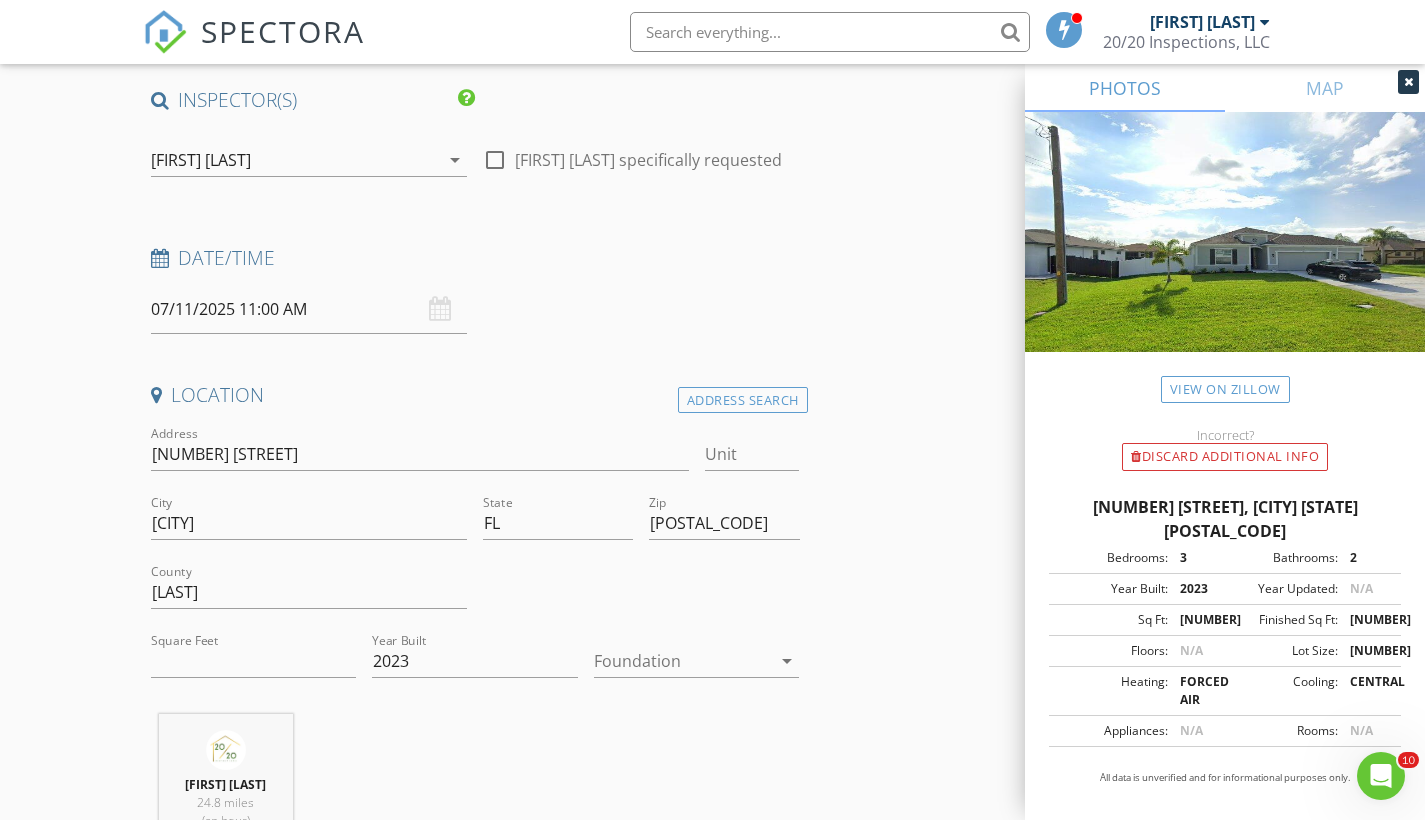 scroll, scrollTop: 175, scrollLeft: 0, axis: vertical 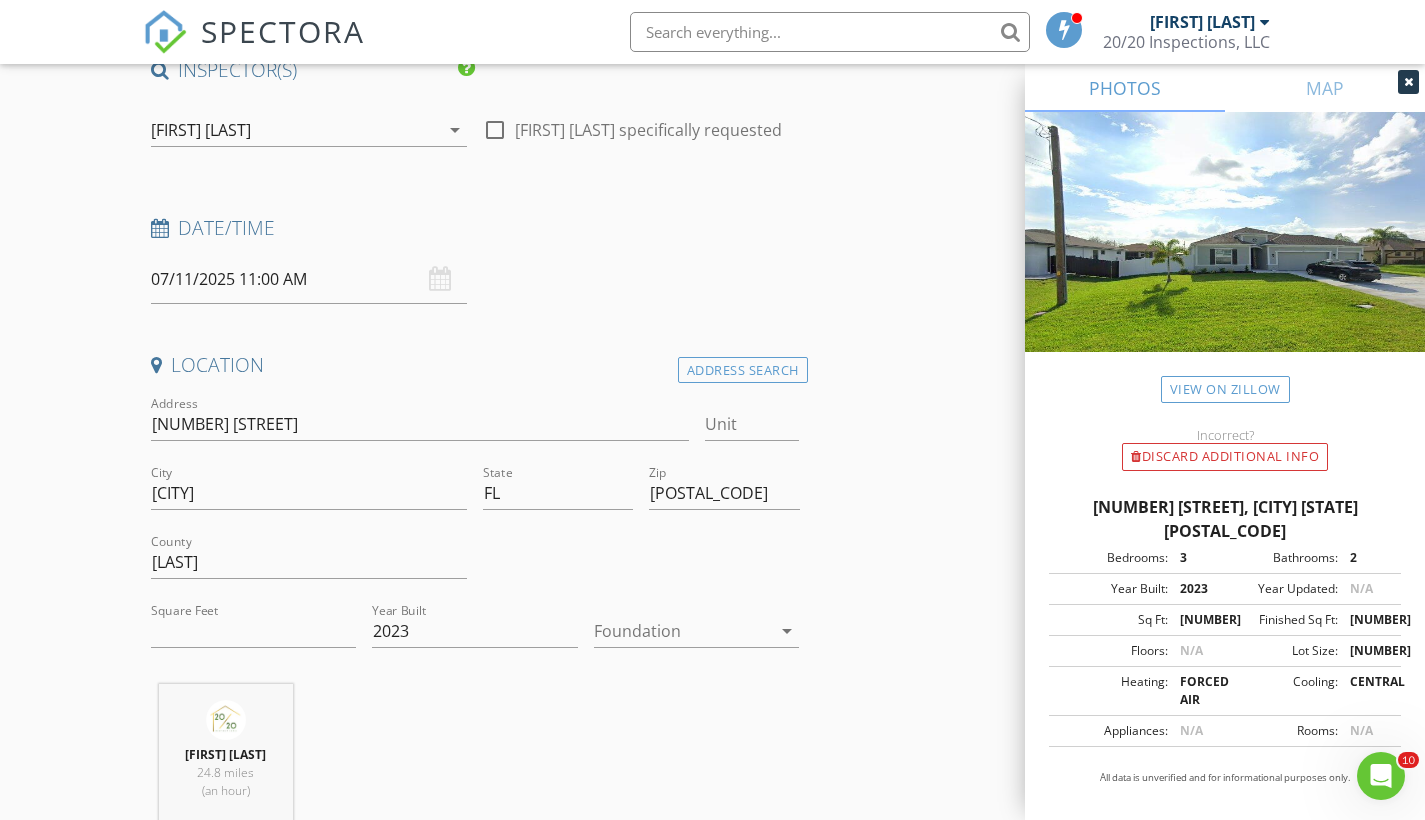click at bounding box center (683, 631) 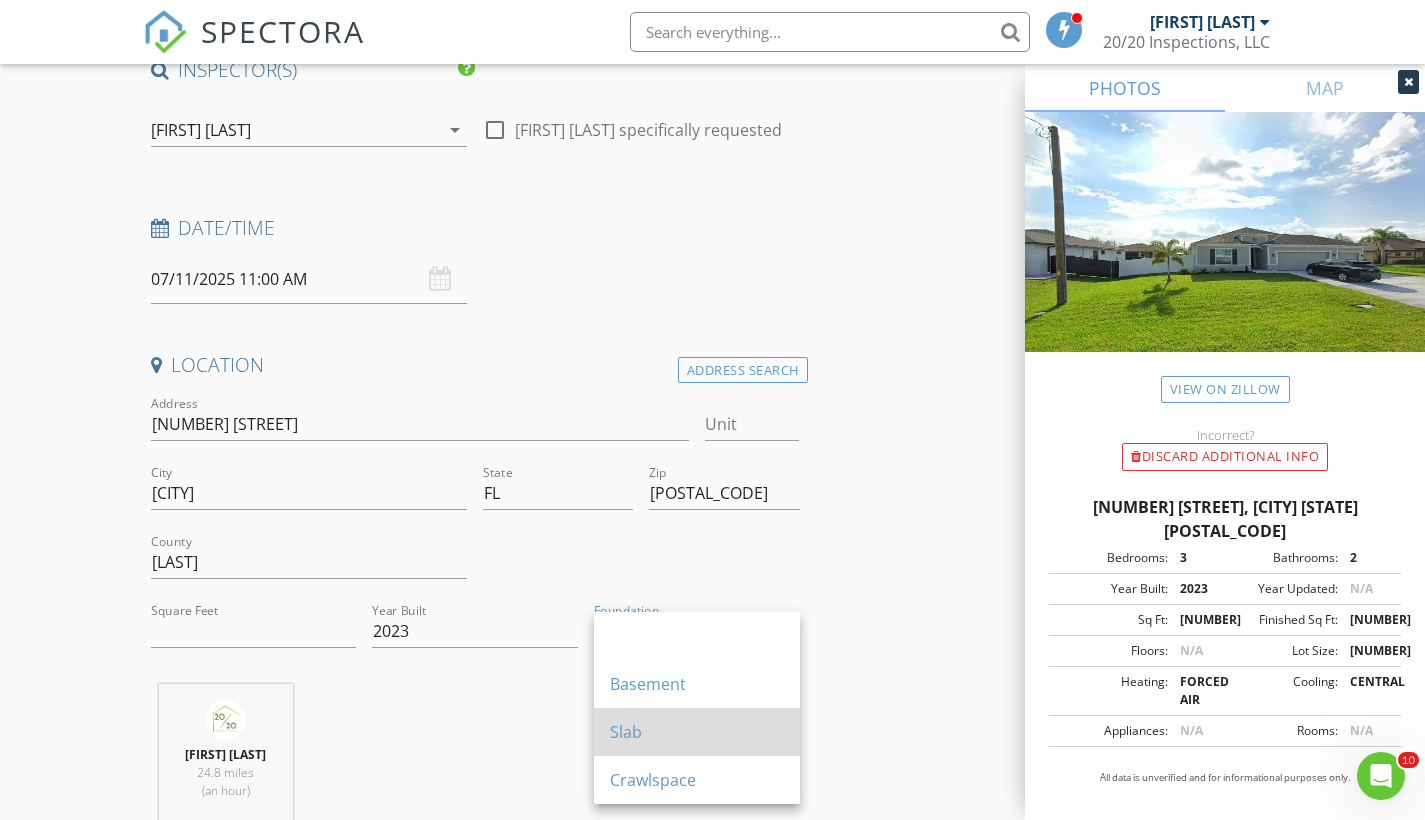 click on "Slab" at bounding box center [697, 636] 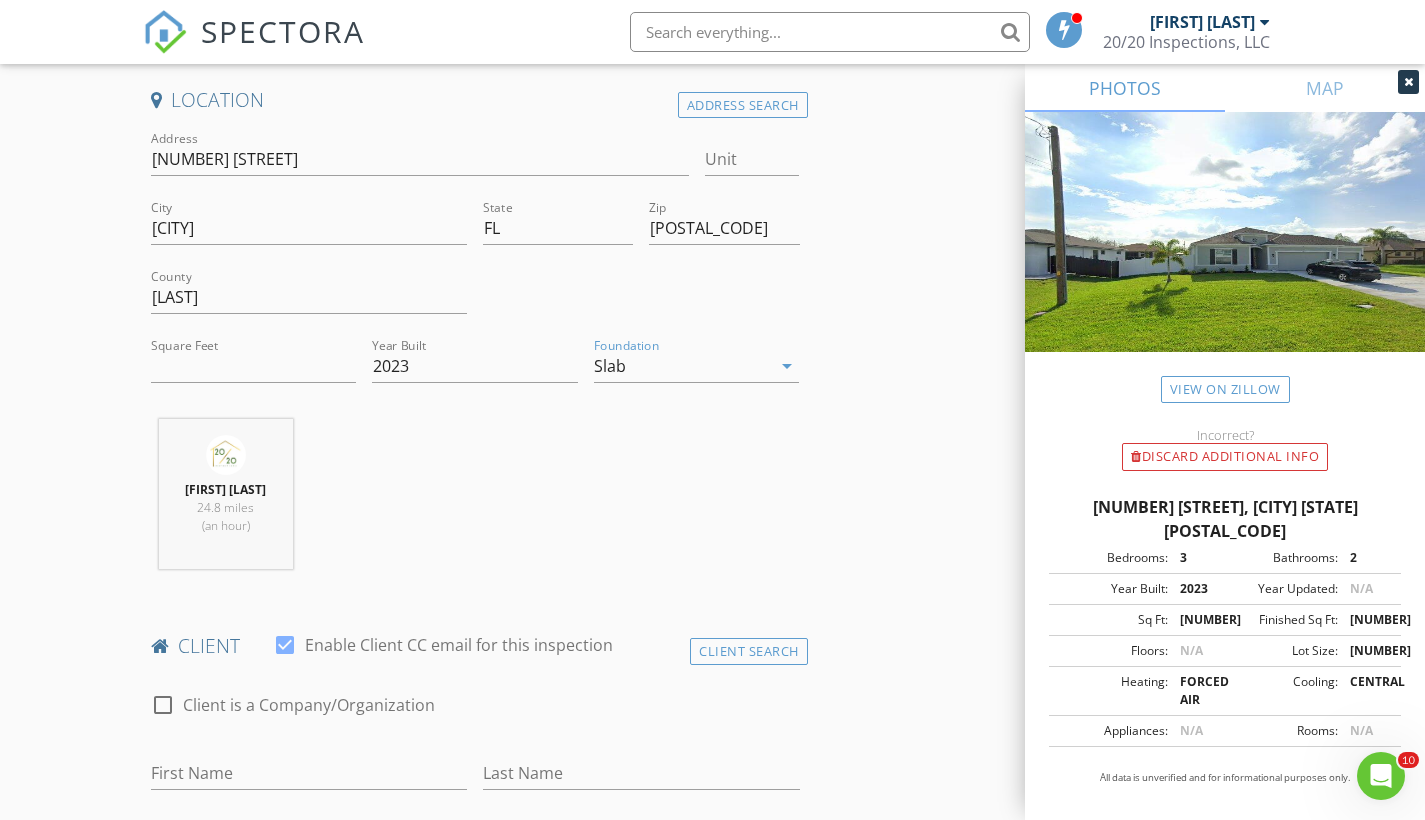 scroll, scrollTop: 622, scrollLeft: 0, axis: vertical 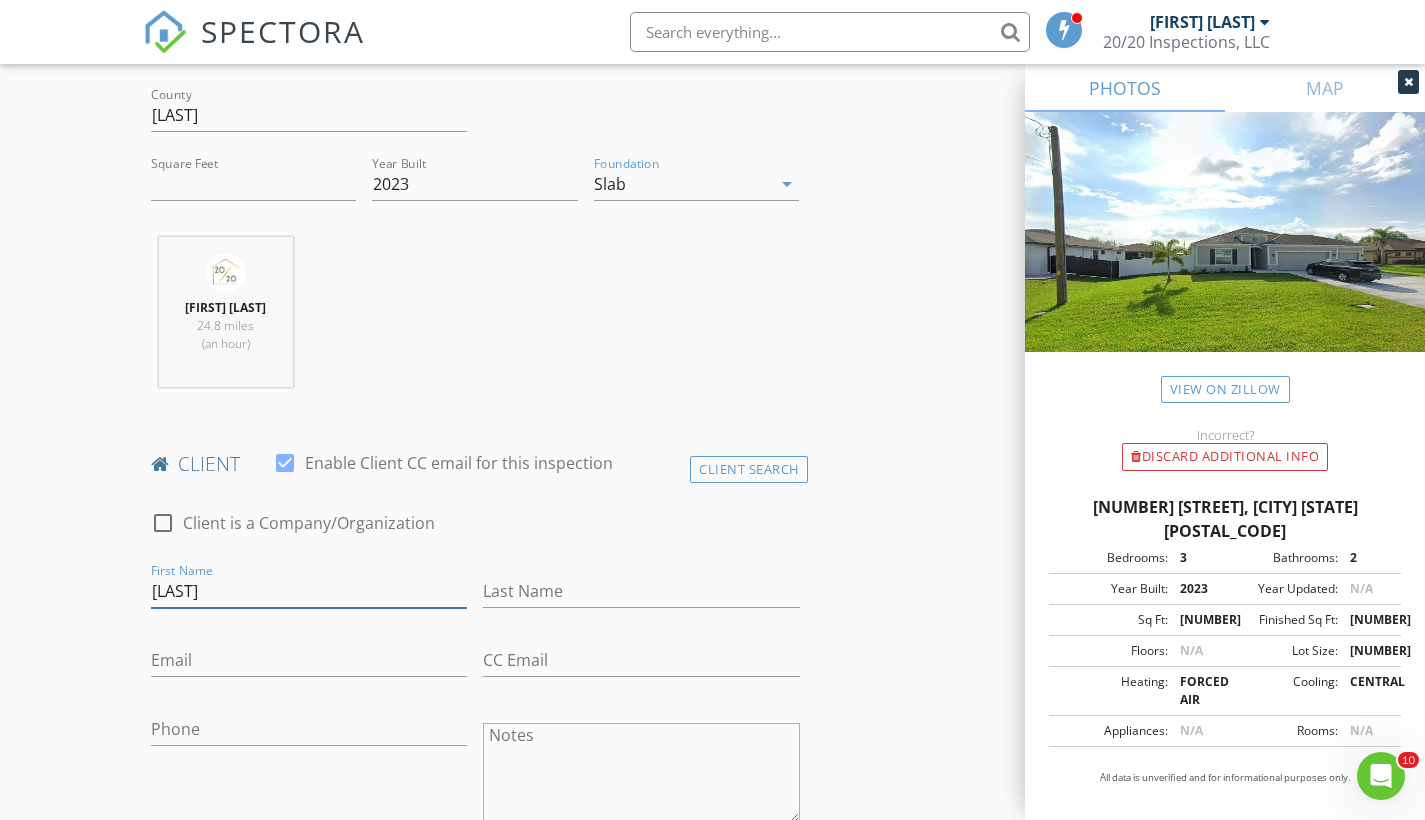 type on "[FIRST]" 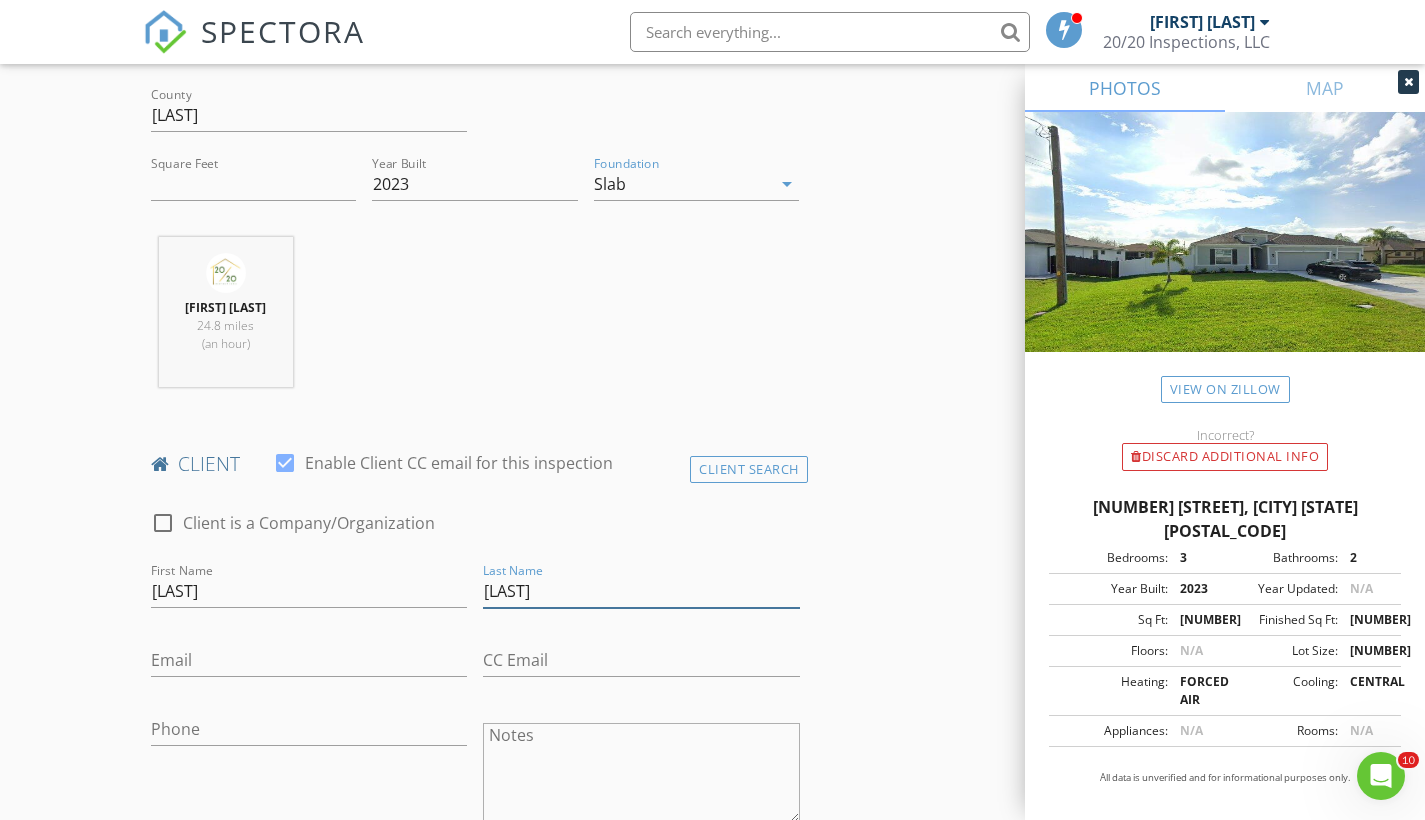 type on "[LAST]" 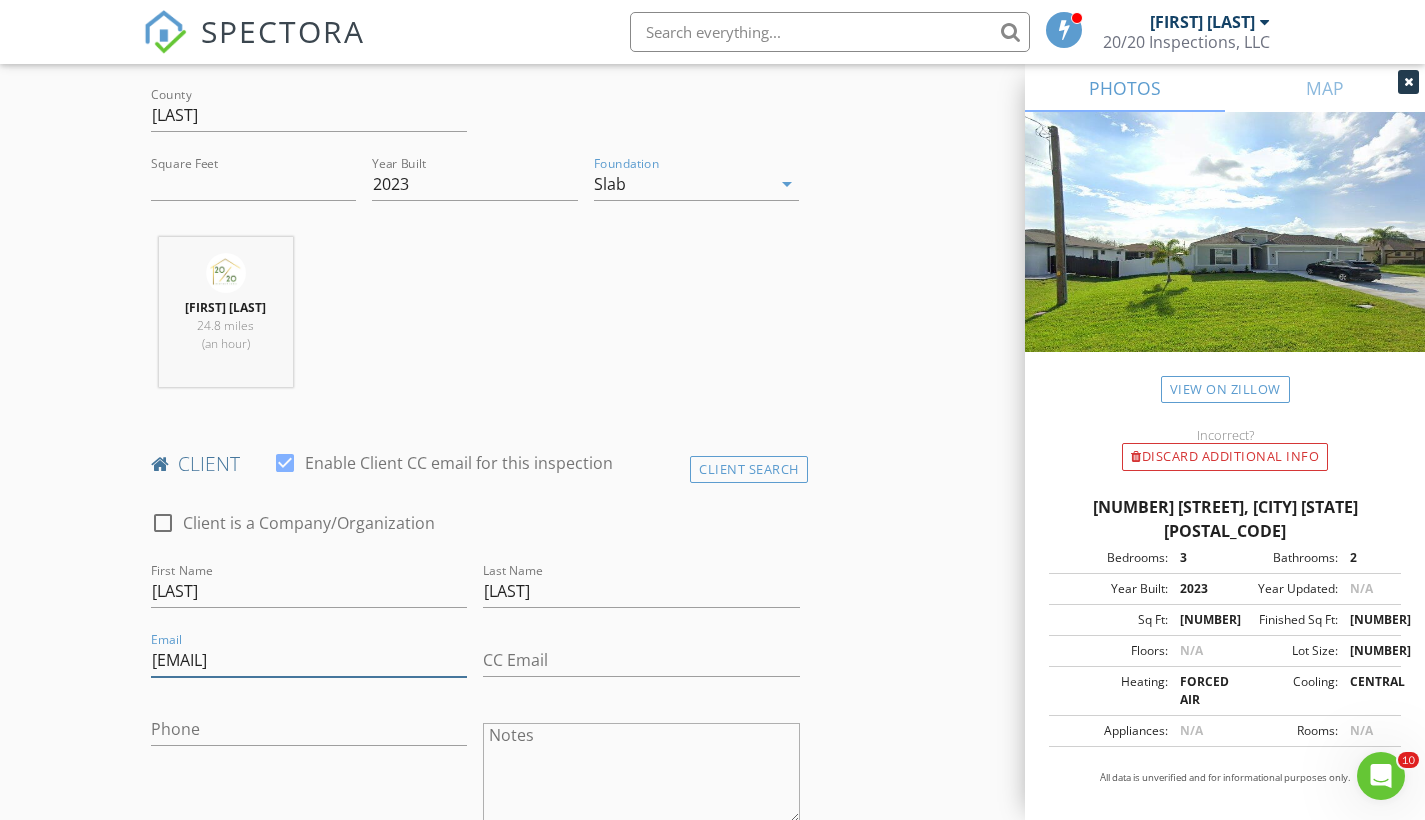 type on "[EMAIL]" 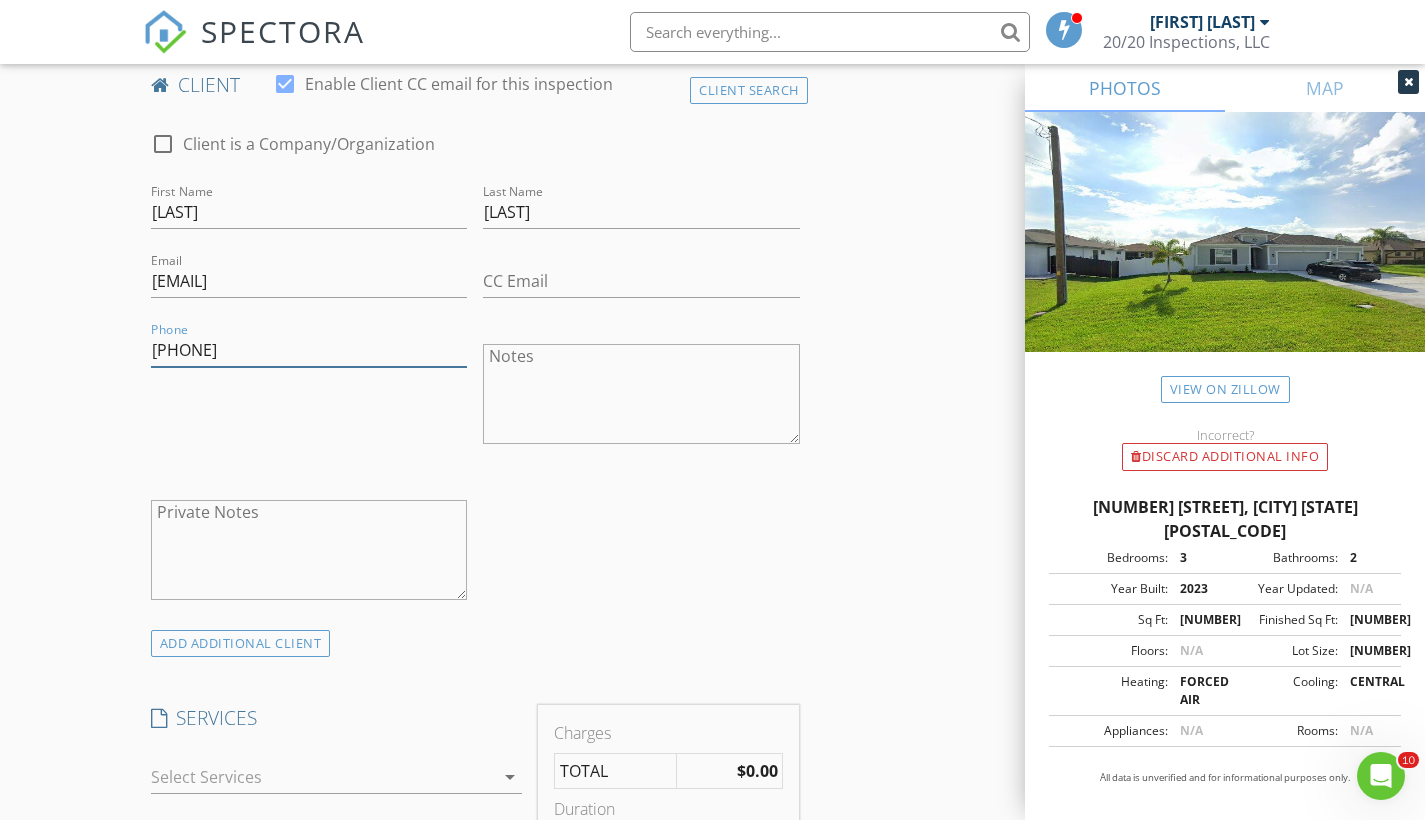 scroll, scrollTop: 1003, scrollLeft: 0, axis: vertical 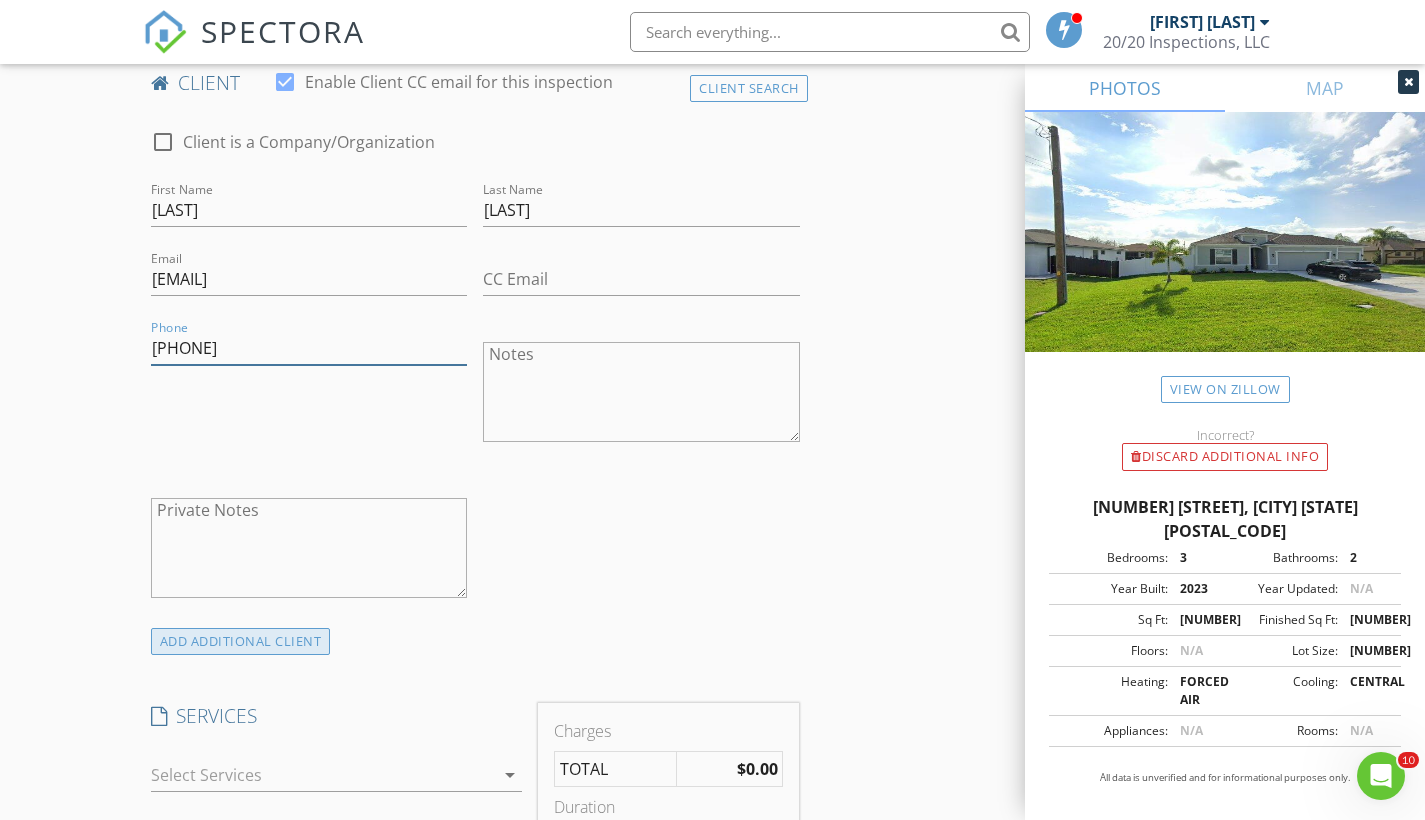 type on "[PHONE]" 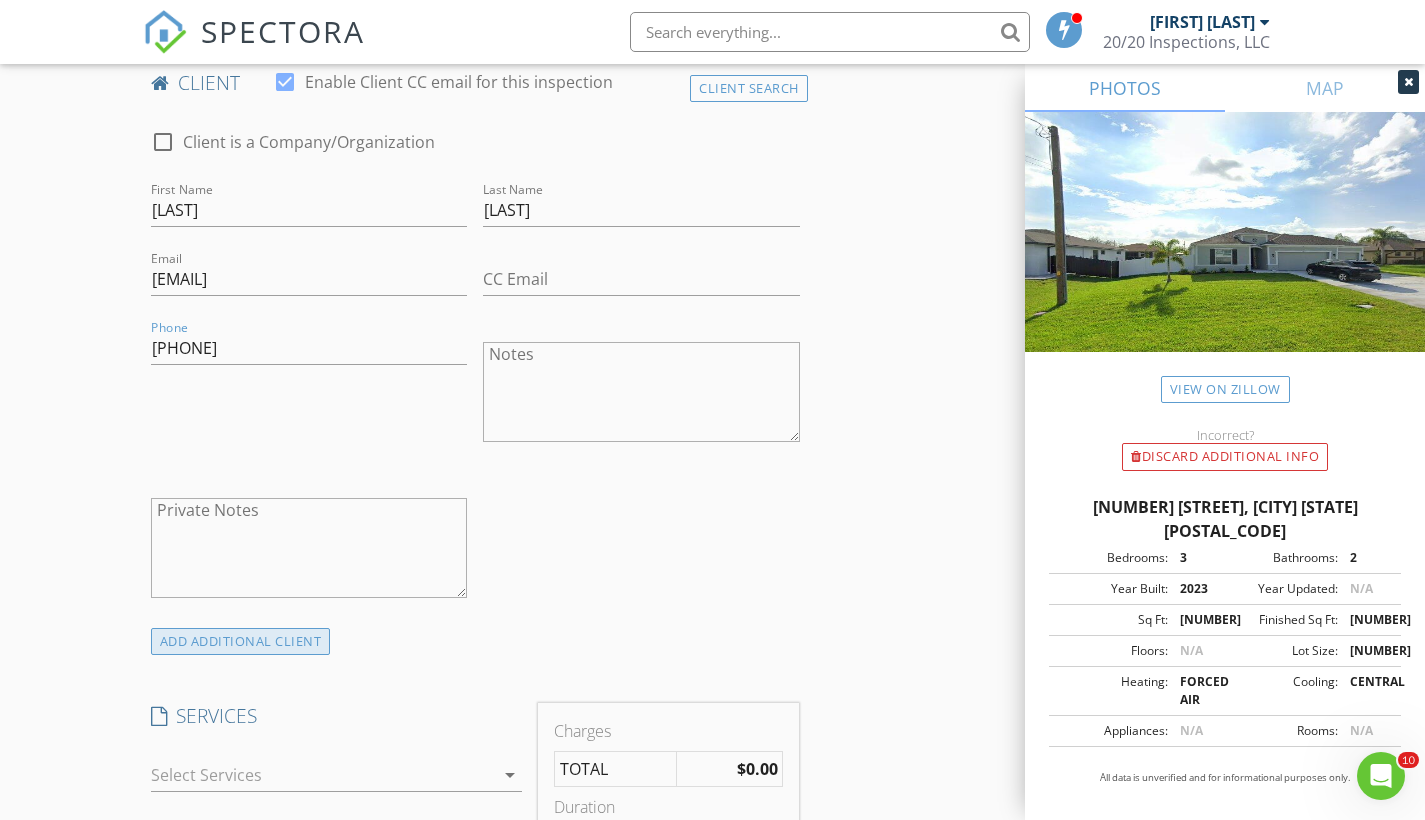 click on "ADD ADDITIONAL client" at bounding box center (241, 641) 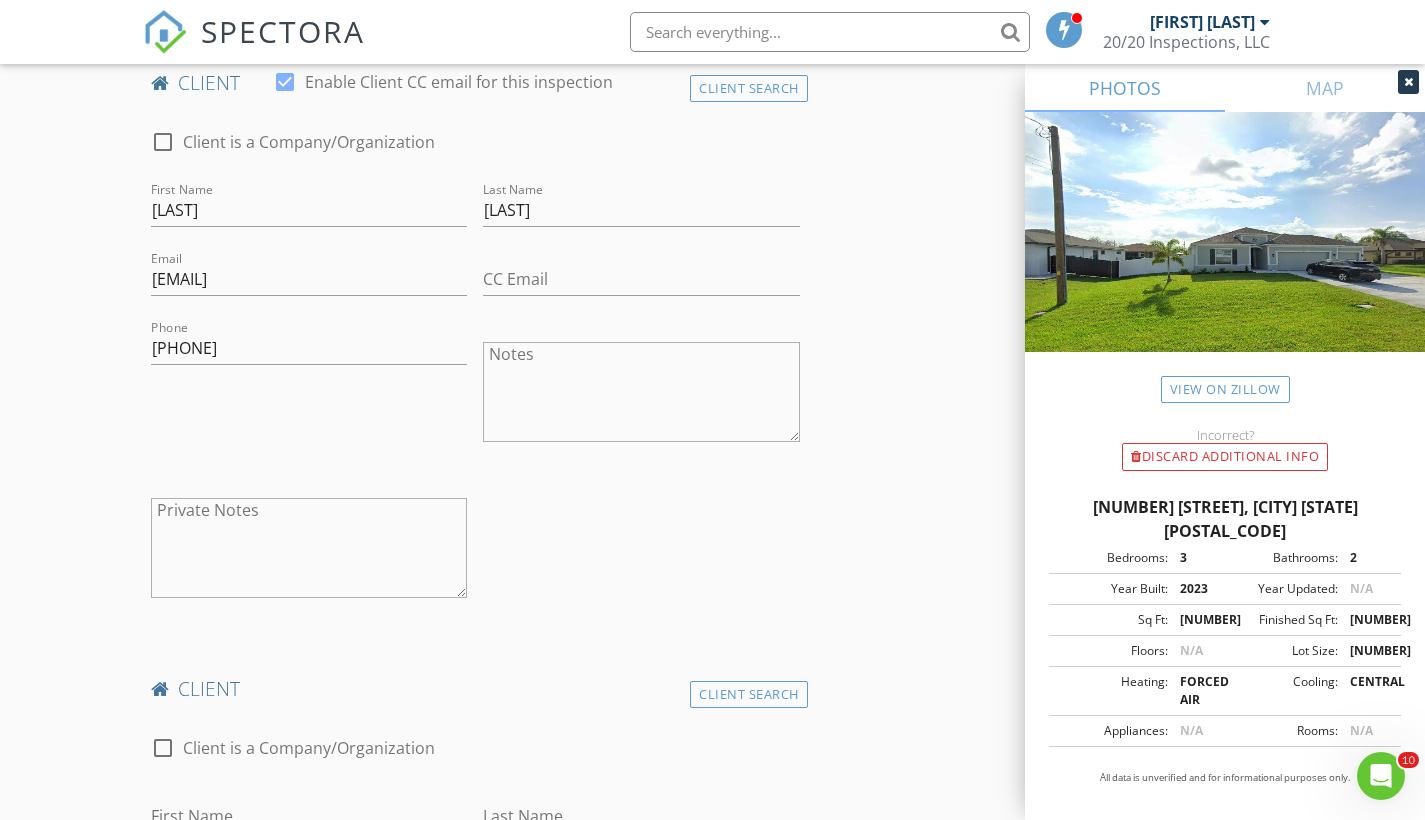scroll, scrollTop: 1218, scrollLeft: 0, axis: vertical 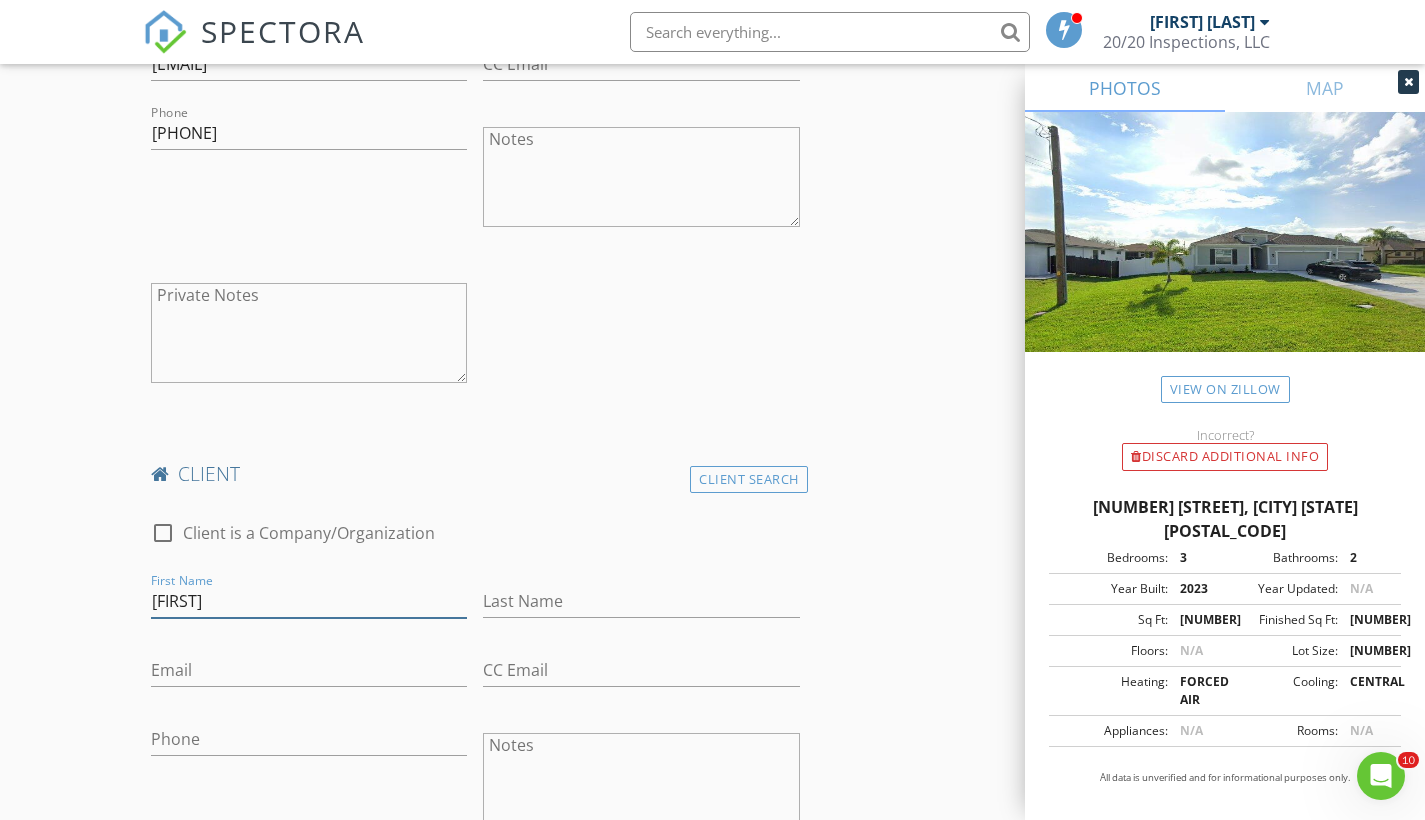 type on "[LAST]" 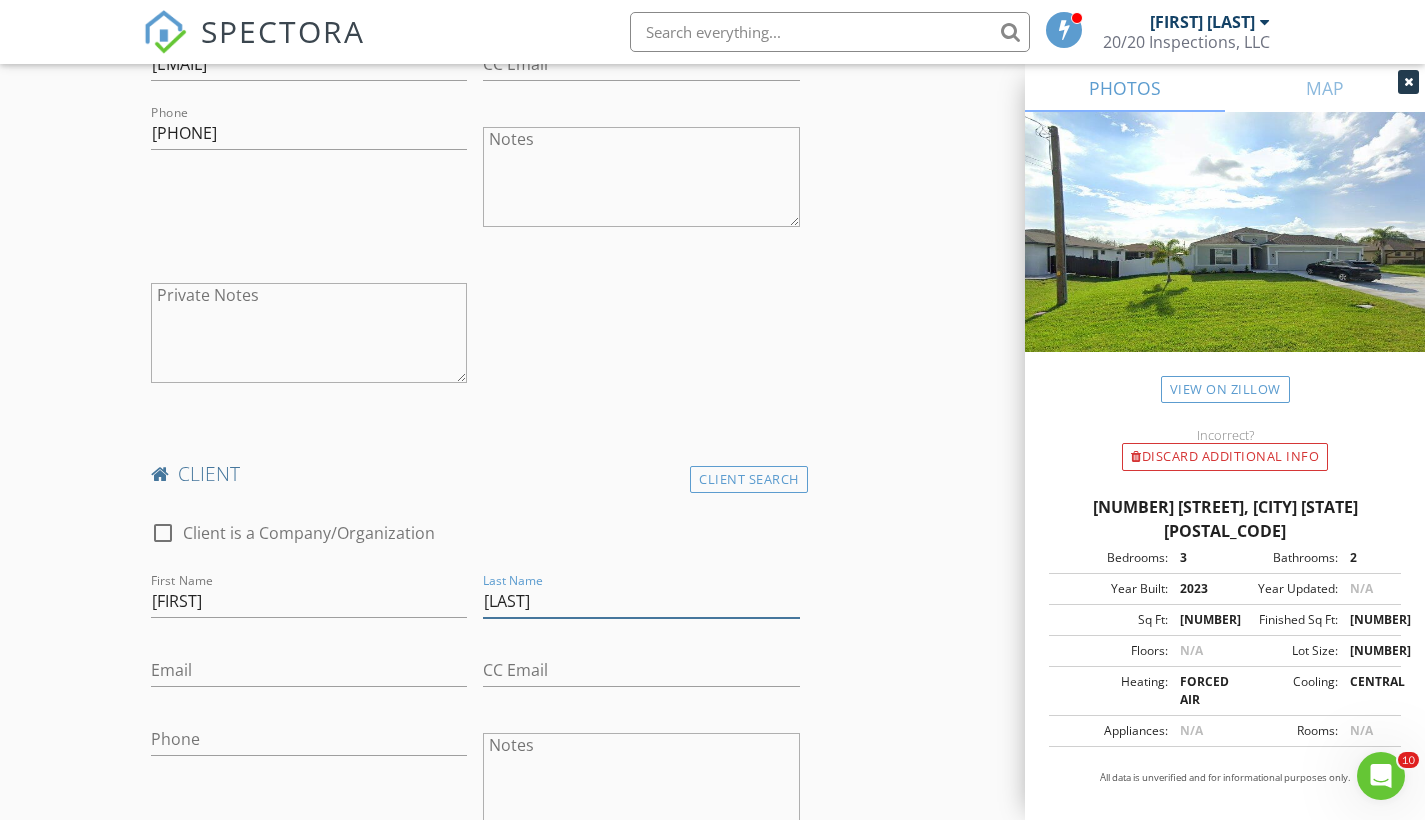 type on "[LAST]" 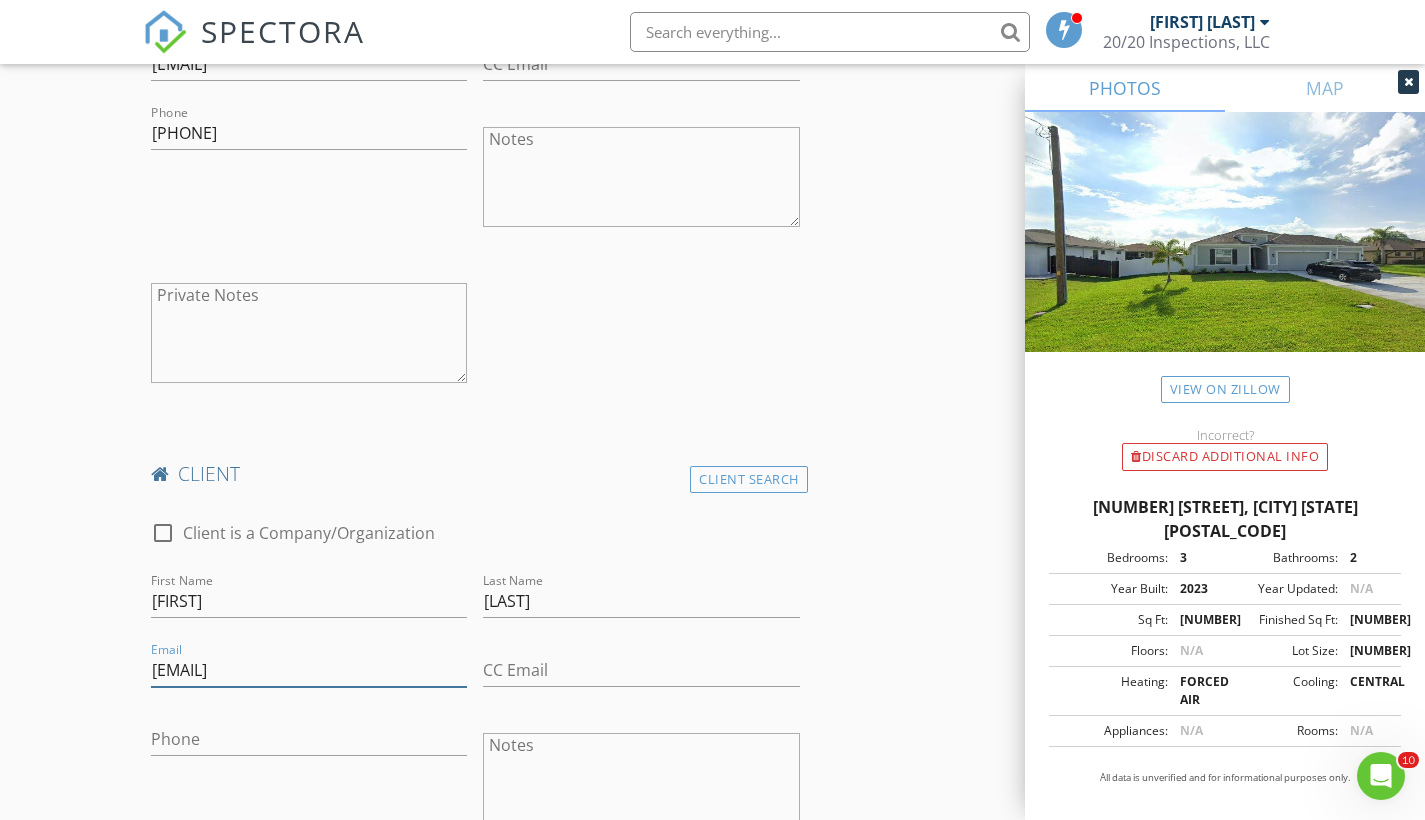 type on "[EMAIL]" 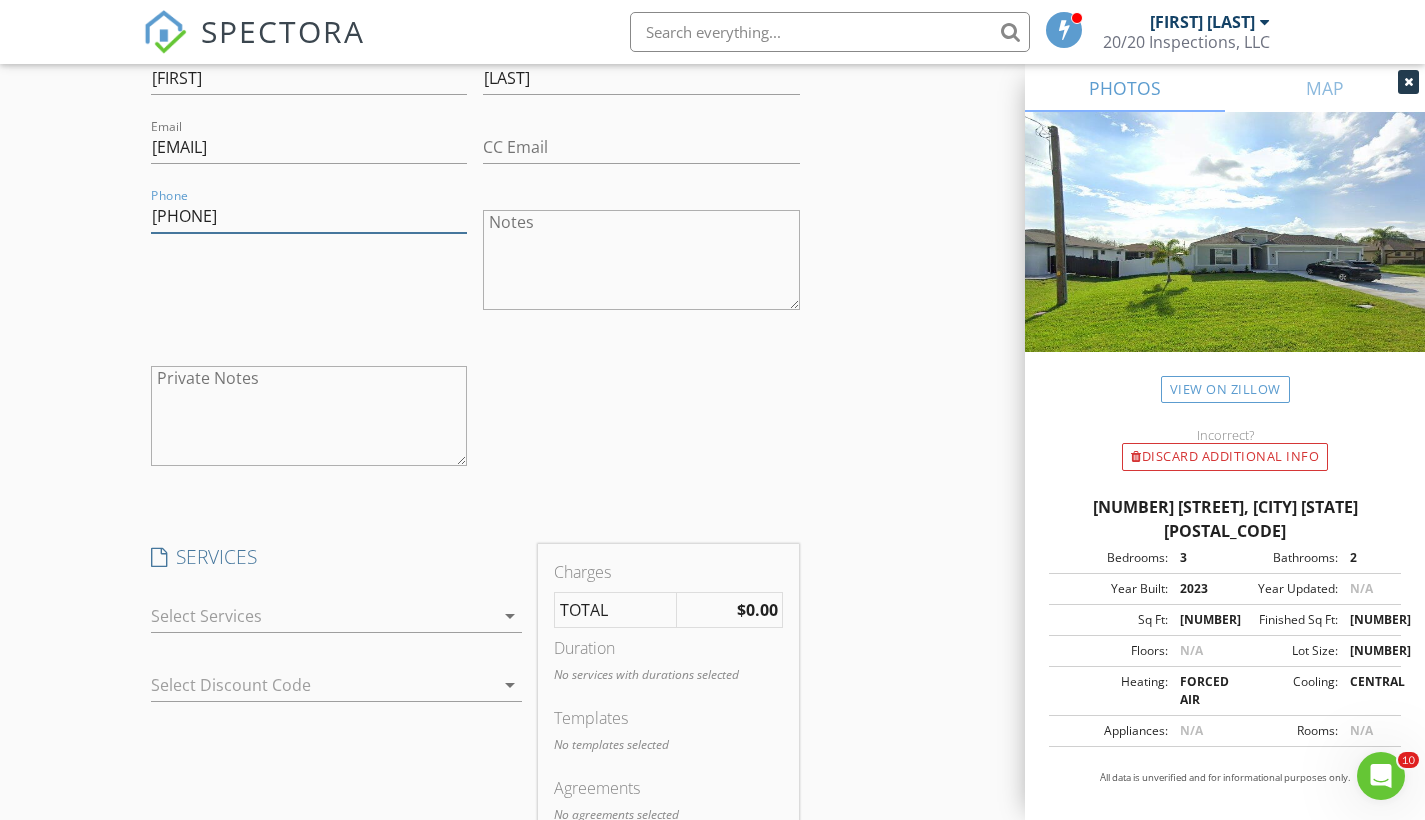 scroll, scrollTop: 1739, scrollLeft: 0, axis: vertical 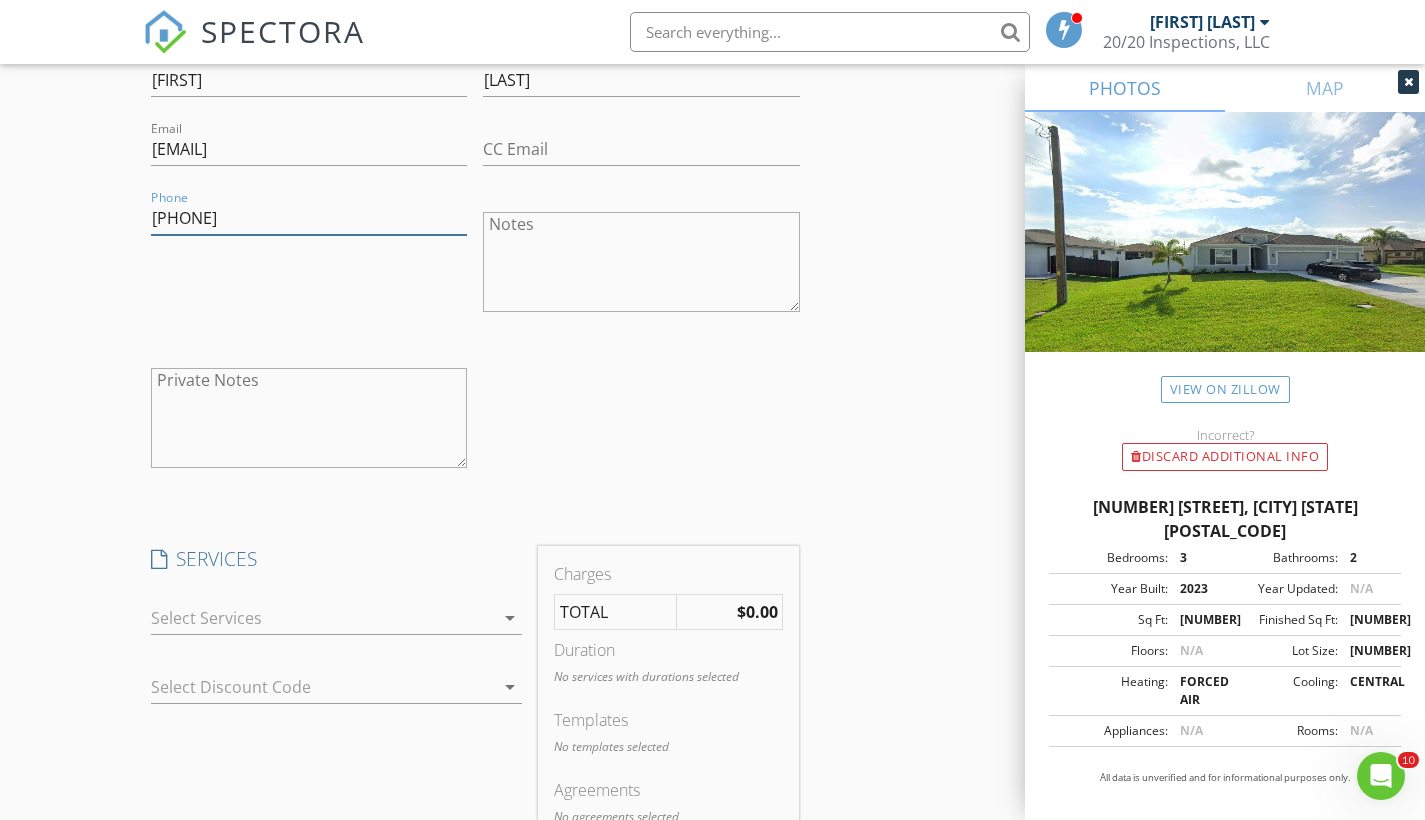 type on "[PHONE]" 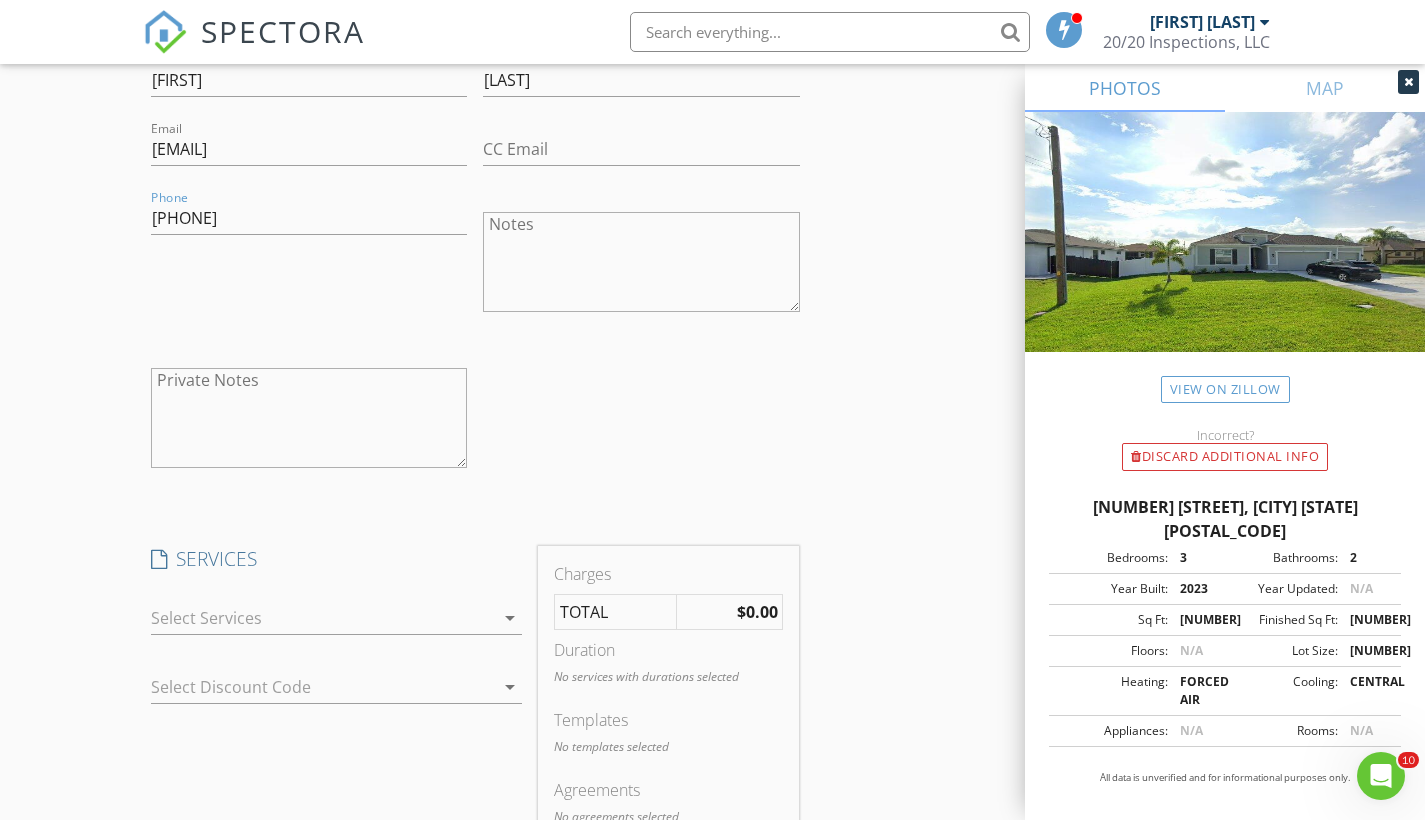 click at bounding box center [323, 618] 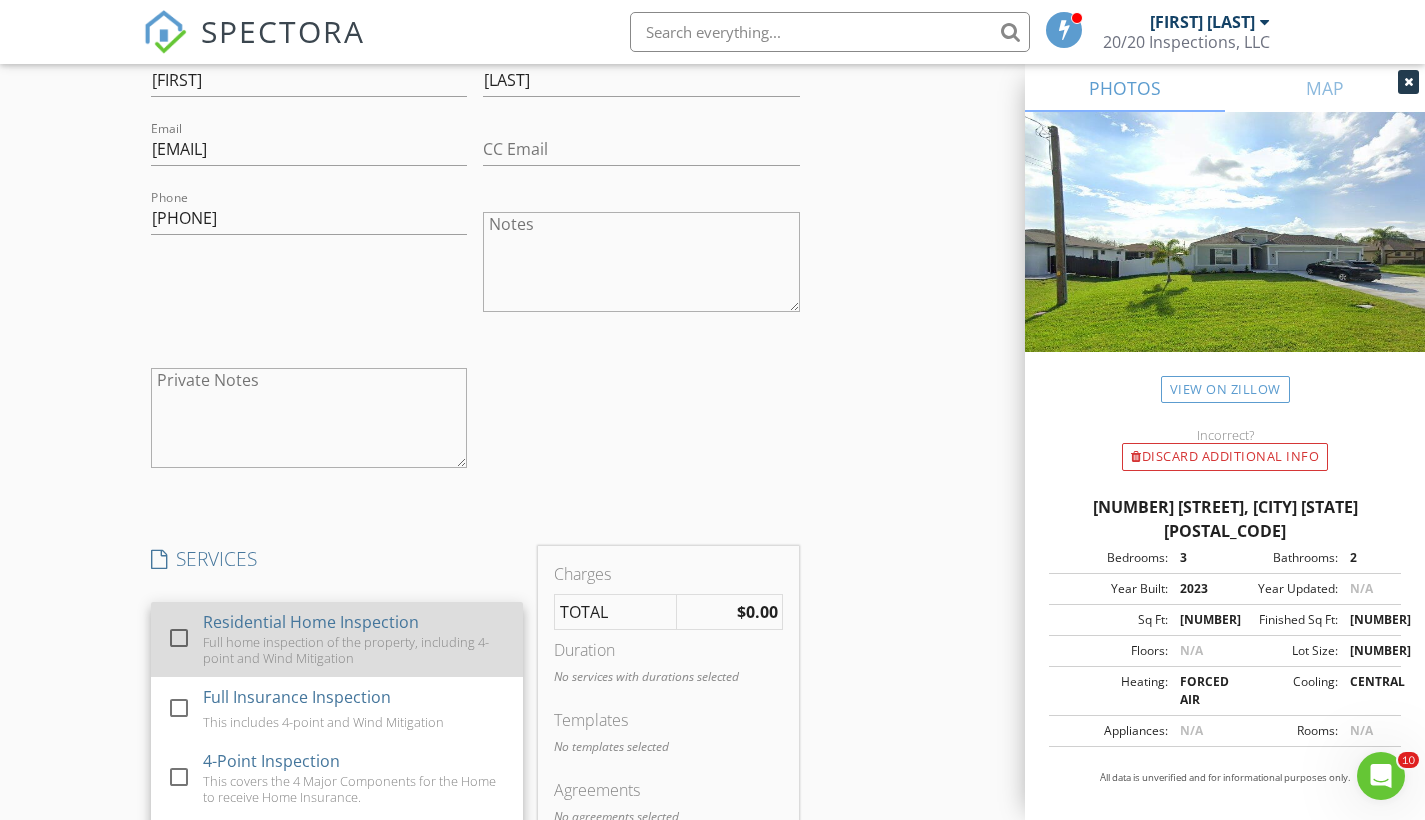 click on "Full home inspection of the property, including 4-point and Wind Mitigation" at bounding box center (355, 650) 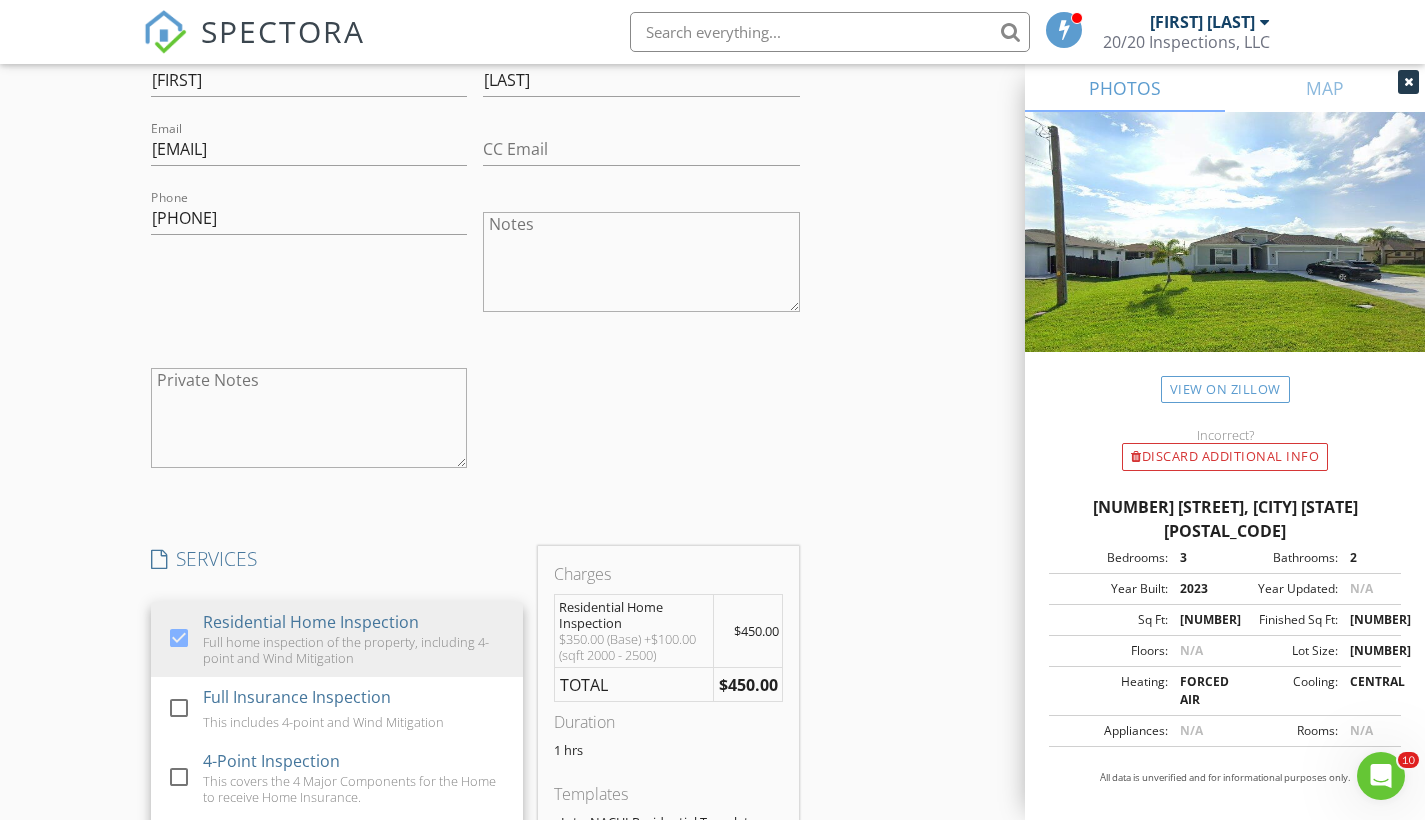 scroll, scrollTop: 1943, scrollLeft: 0, axis: vertical 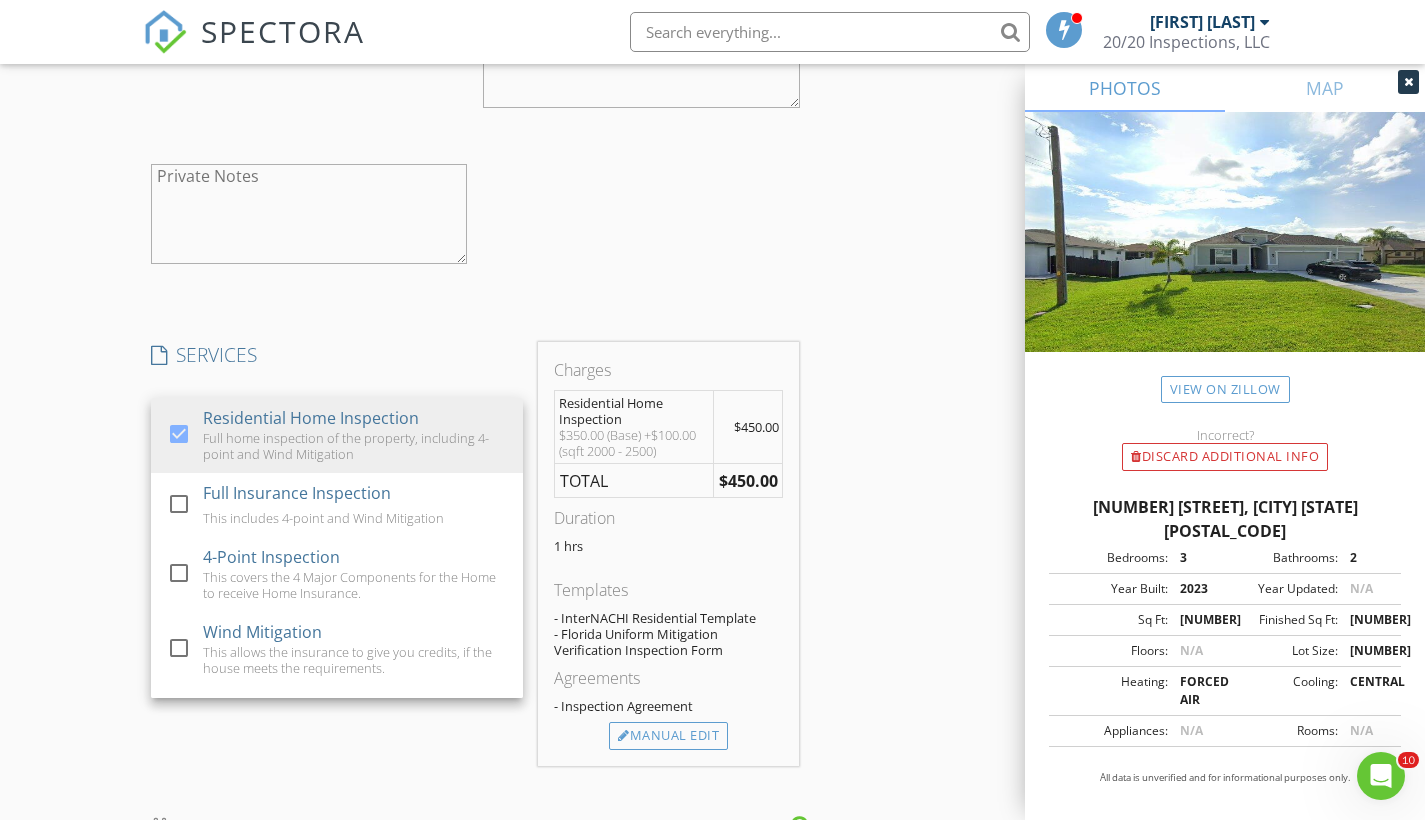 click on "SERVICES
check_box   Residential Home Inspection    Full home inspection of the property, including 4-point and Wind Mitigation  check_box_outline_blank   Full Insurance Inspection    This includes 4-point and Wind Mitigation  check_box_outline_blank   4-Point Inspection   This covers the 4 Major Components for the Home to receive Home Insurance.  check_box_outline_blank   Wind Mitigation    This allows the insurance to give you credits, if the house meets the requirements.  check_box_outline_blank   Mold Testing    This is an Air Quality test to ensure that there is no mold floating in your home.  check_box_outline_blank   Roof Certificate    This allows insurance companies to insure your home after repair or replacement of the roof.  Residential Home Inspection  arrow_drop_down   check_box_outline_blank   Mold Testing Inspection    This is an Air Quality test to ensure that there is no mold floating in your home.  Residential Home Inspection  Options arrow_drop_down" at bounding box center [337, 554] 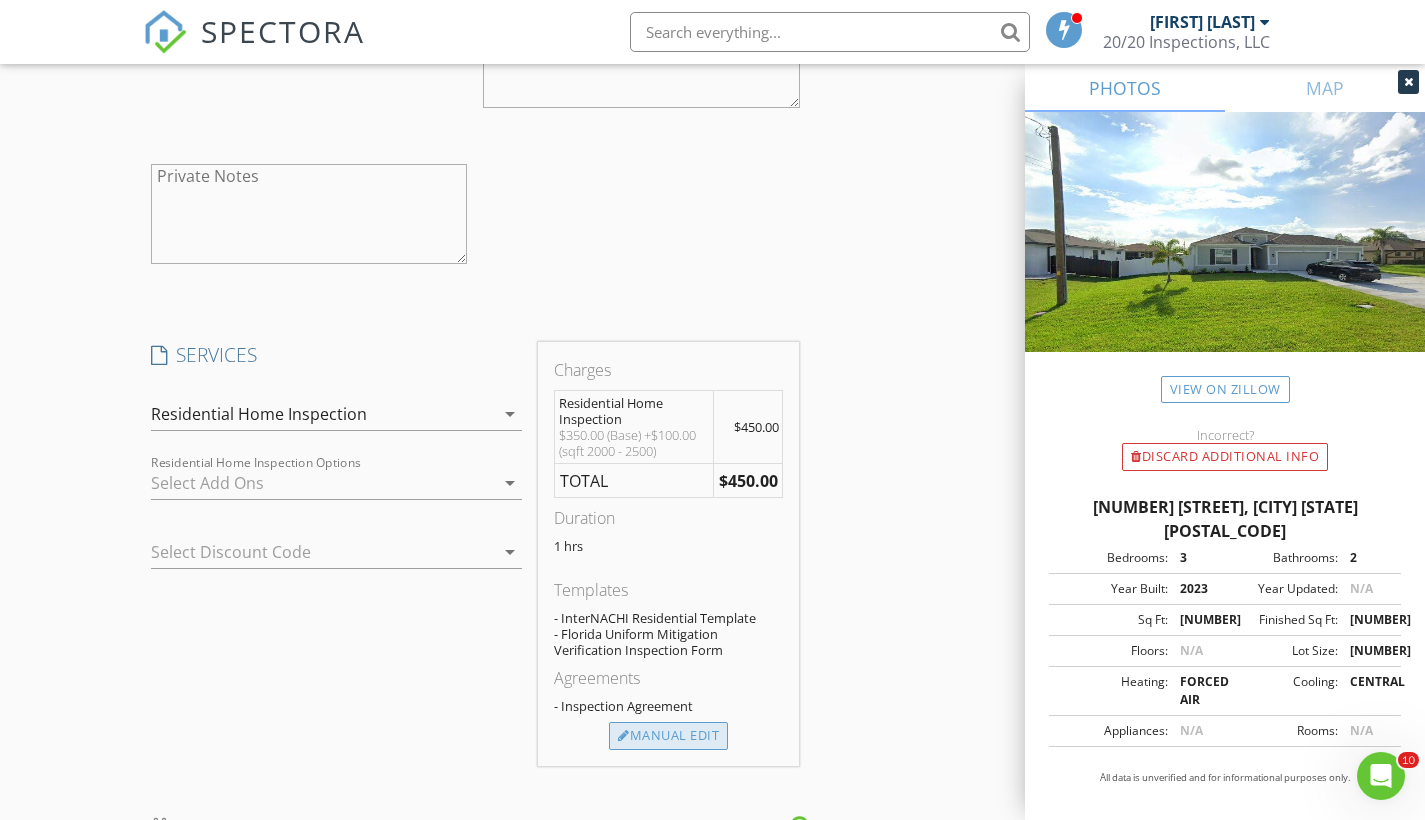 click on "Manual Edit" at bounding box center [668, 736] 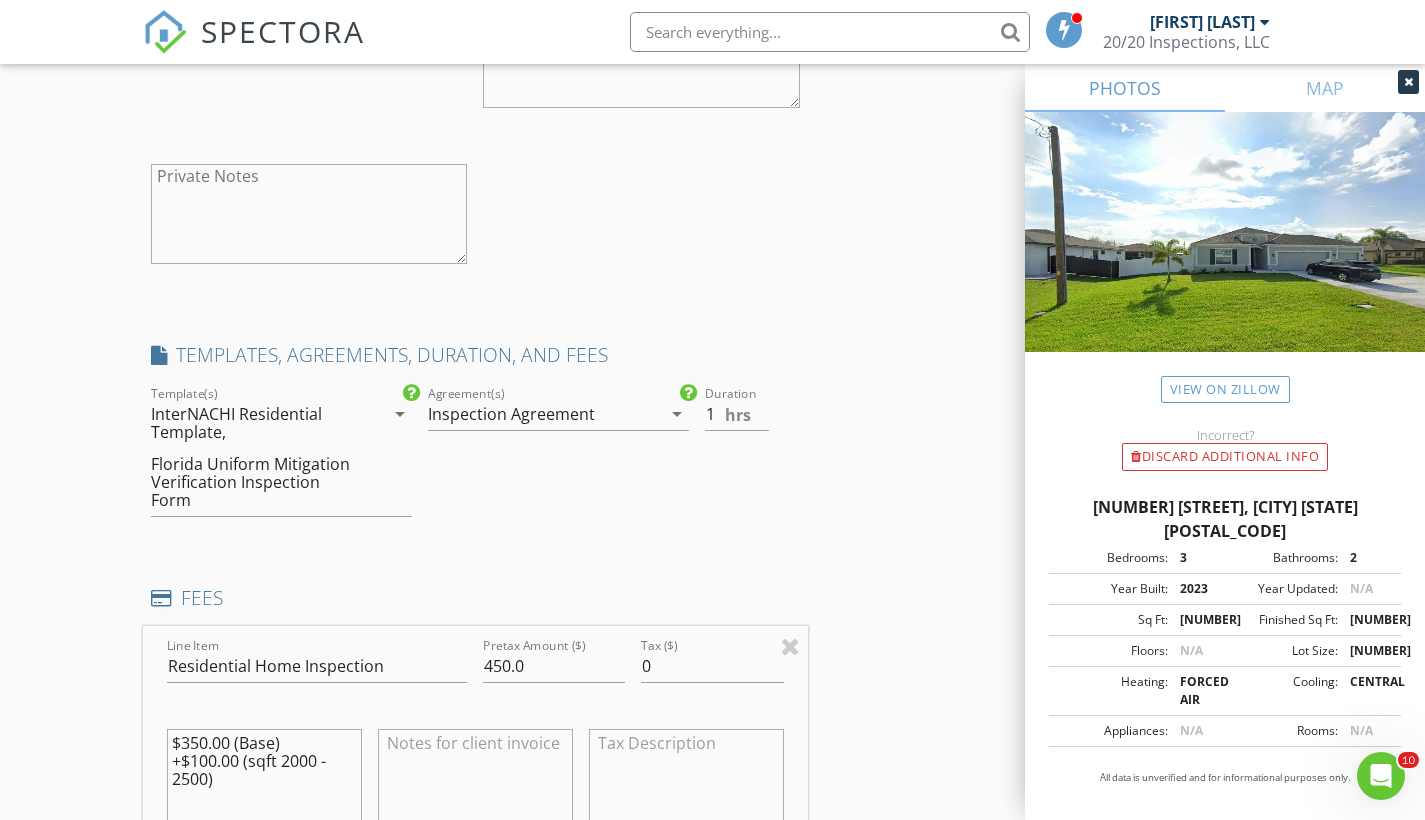 scroll, scrollTop: 2087, scrollLeft: 0, axis: vertical 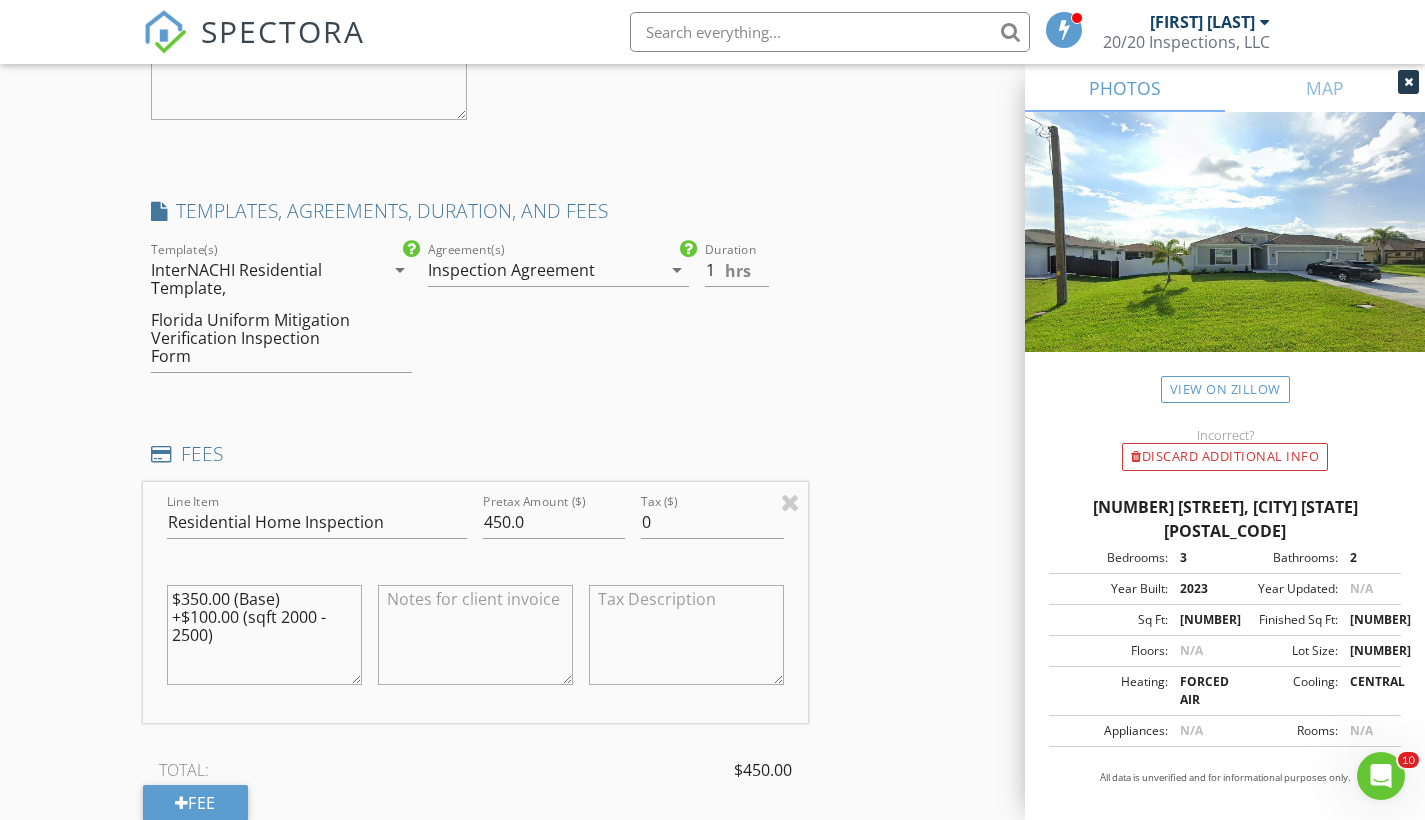 drag, startPoint x: 273, startPoint y: 636, endPoint x: 162, endPoint y: 587, distance: 121.33425 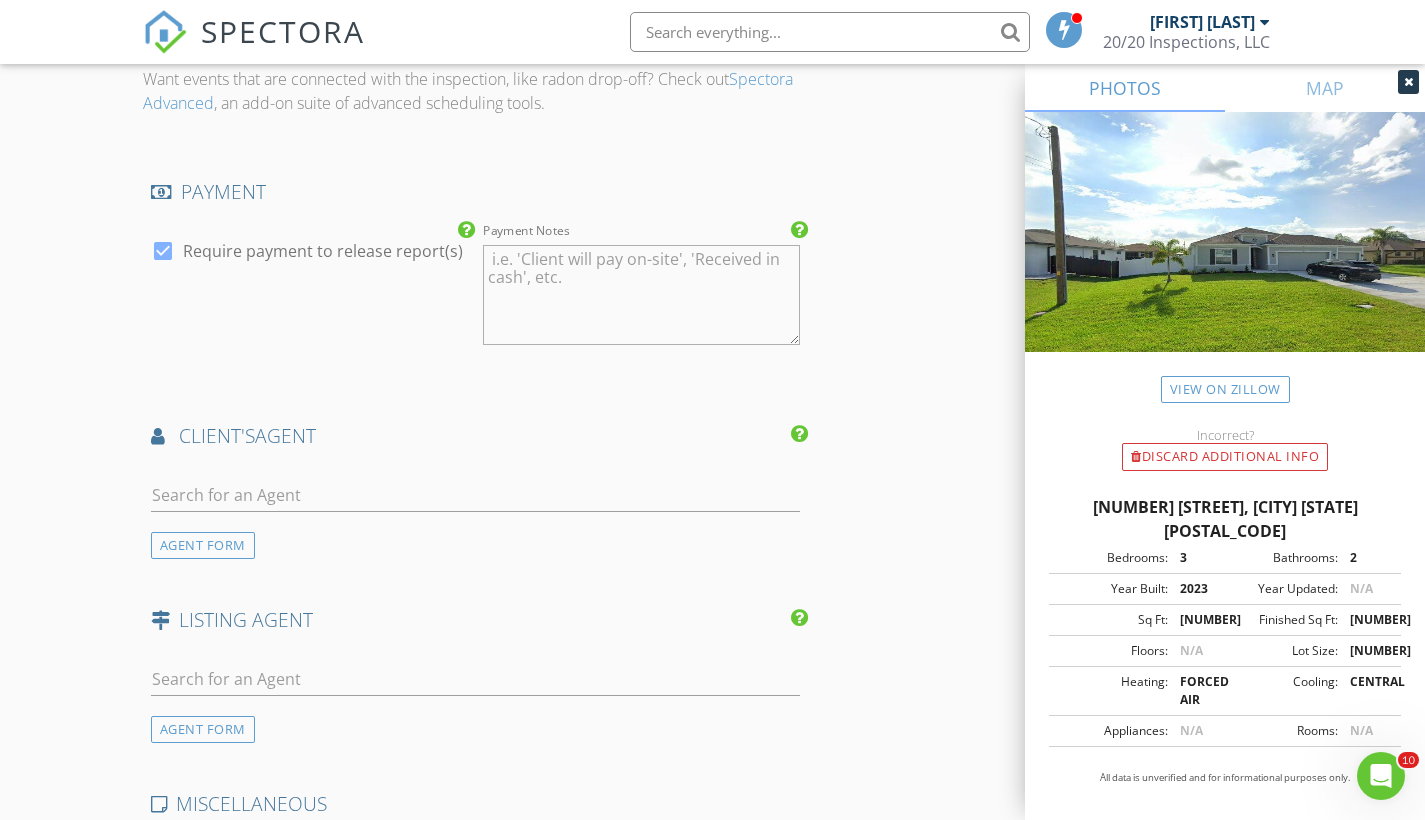 scroll, scrollTop: 2983, scrollLeft: 0, axis: vertical 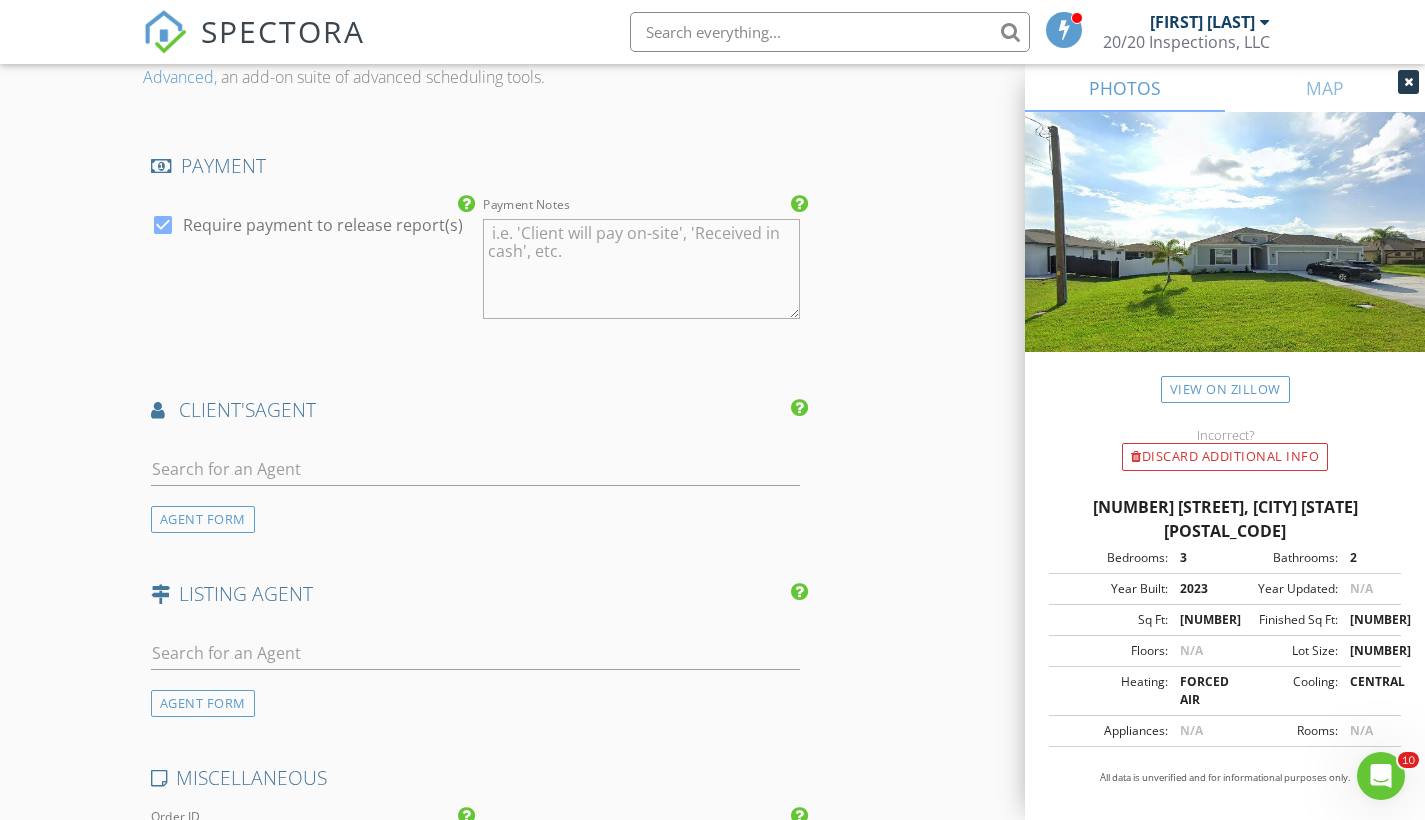 type 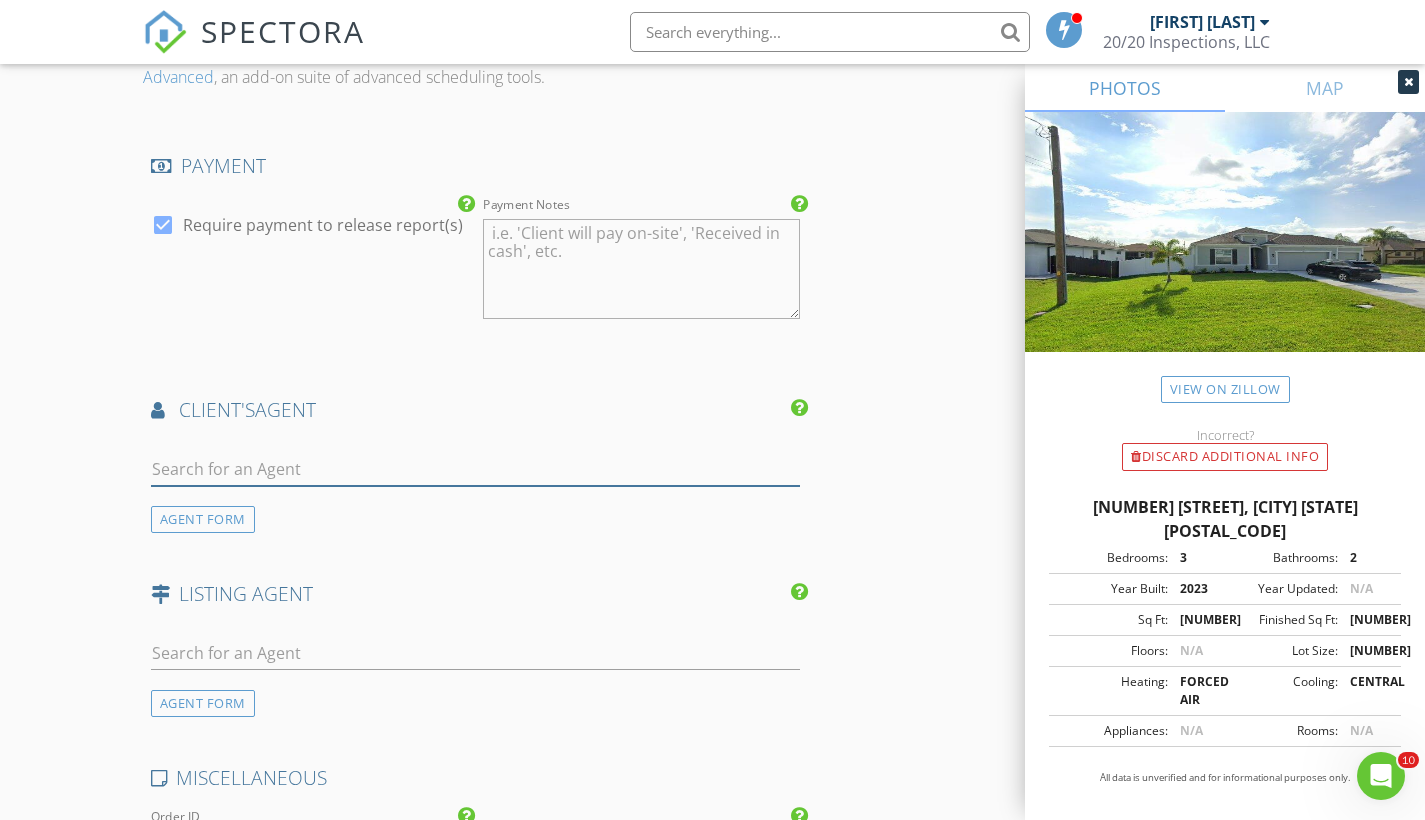 click at bounding box center (475, 469) 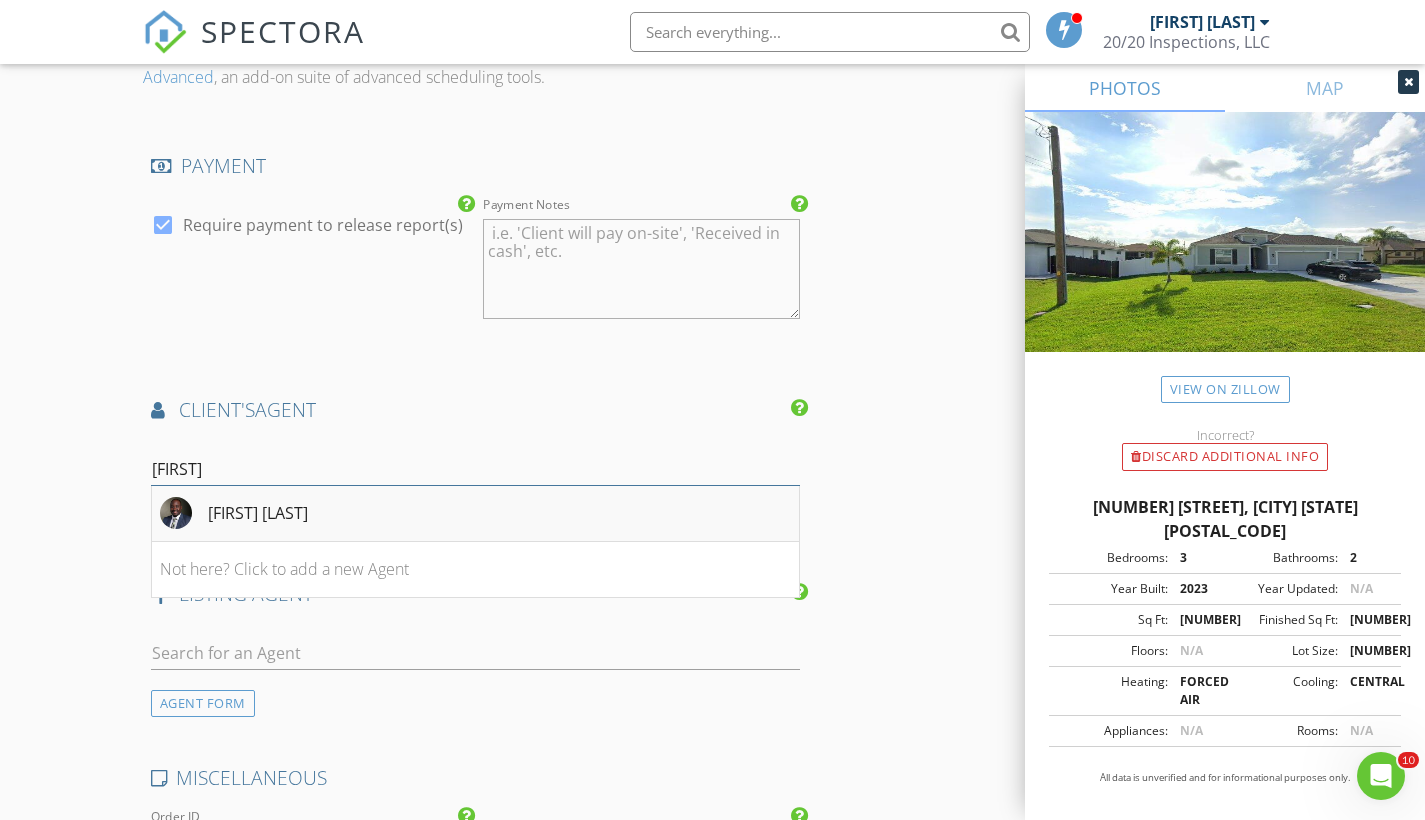 type on "jude" 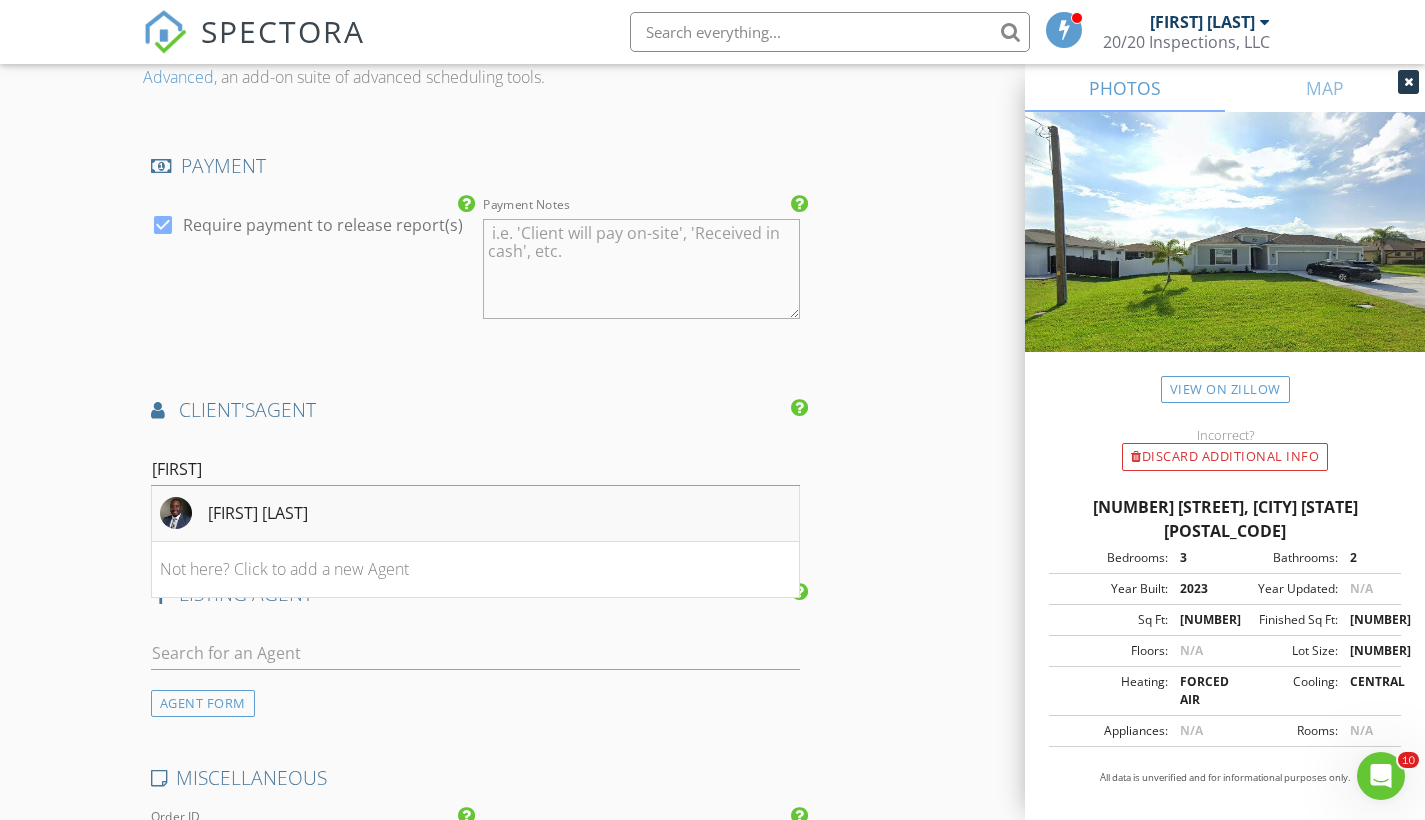 click on "[FIRST] [LAST]" at bounding box center [258, 513] 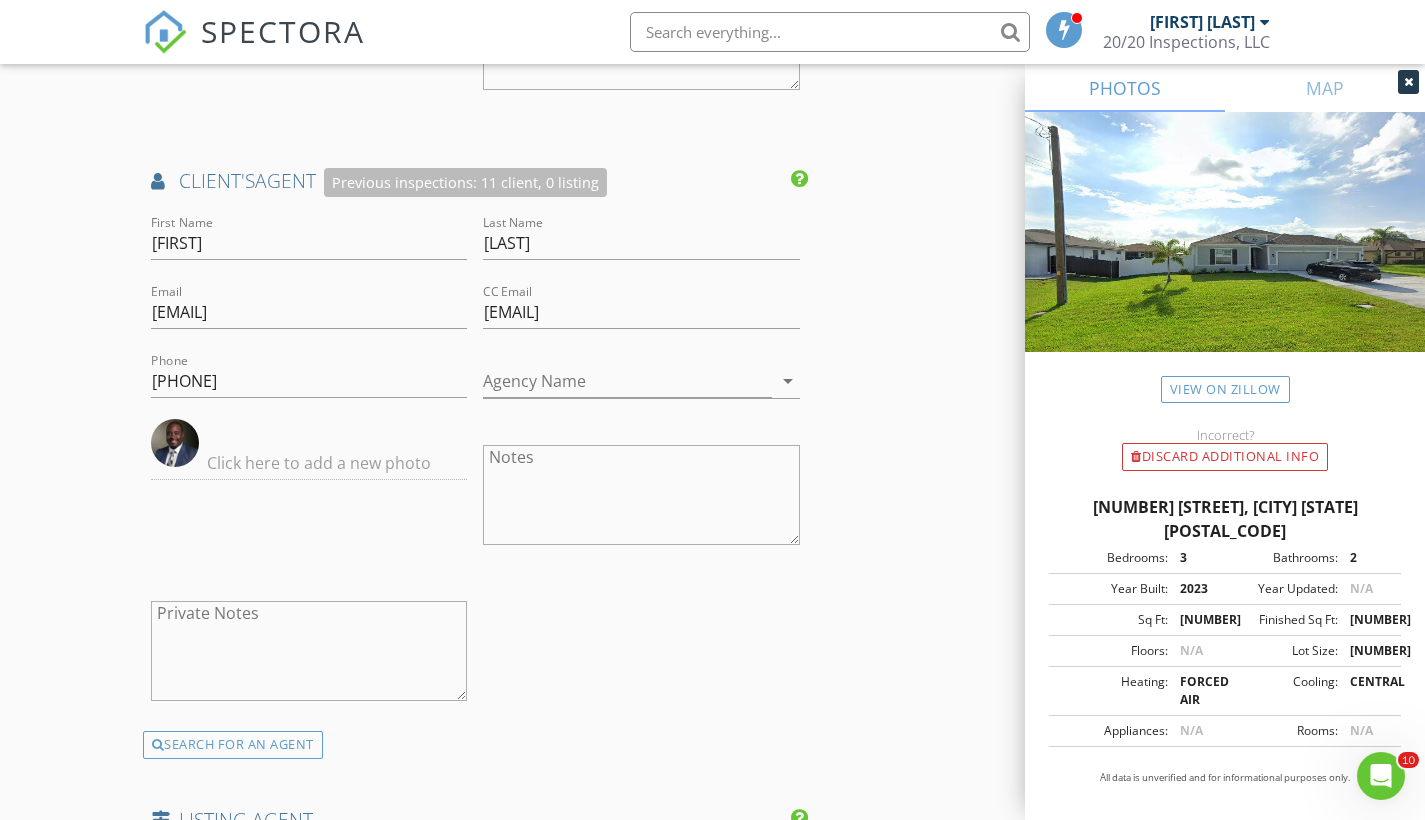 scroll, scrollTop: 4204, scrollLeft: 0, axis: vertical 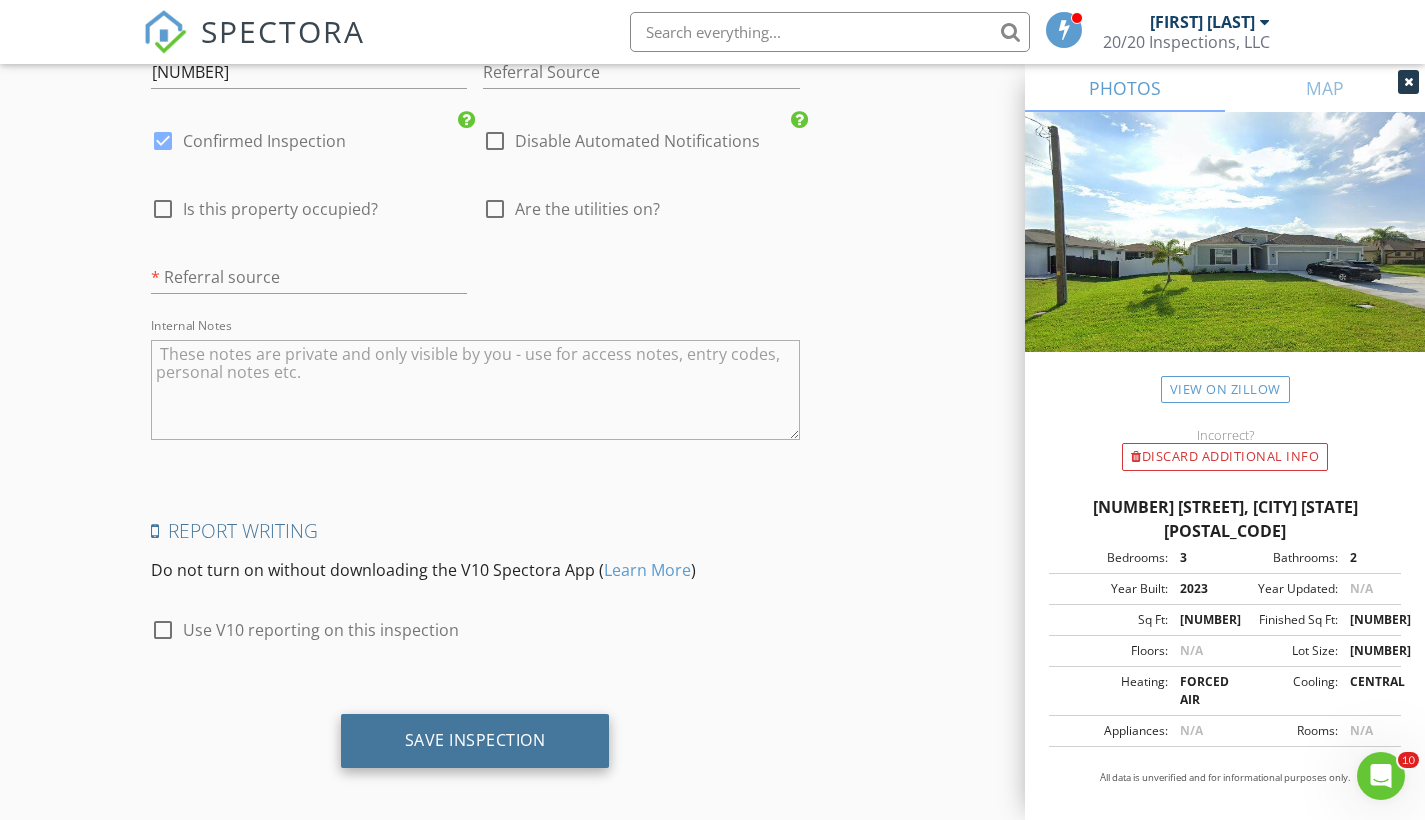 click on "Save Inspection" at bounding box center (475, 741) 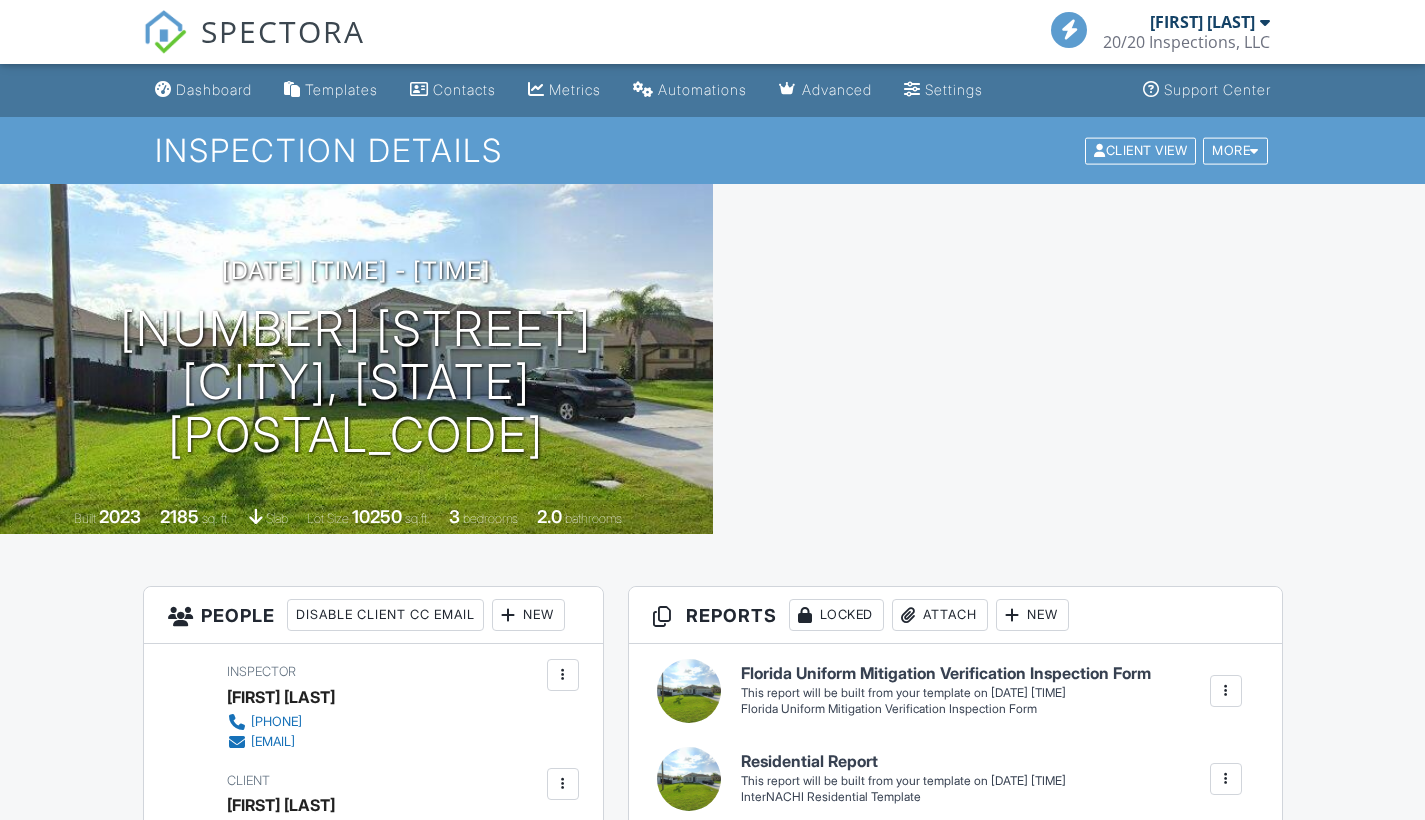 scroll, scrollTop: 0, scrollLeft: 0, axis: both 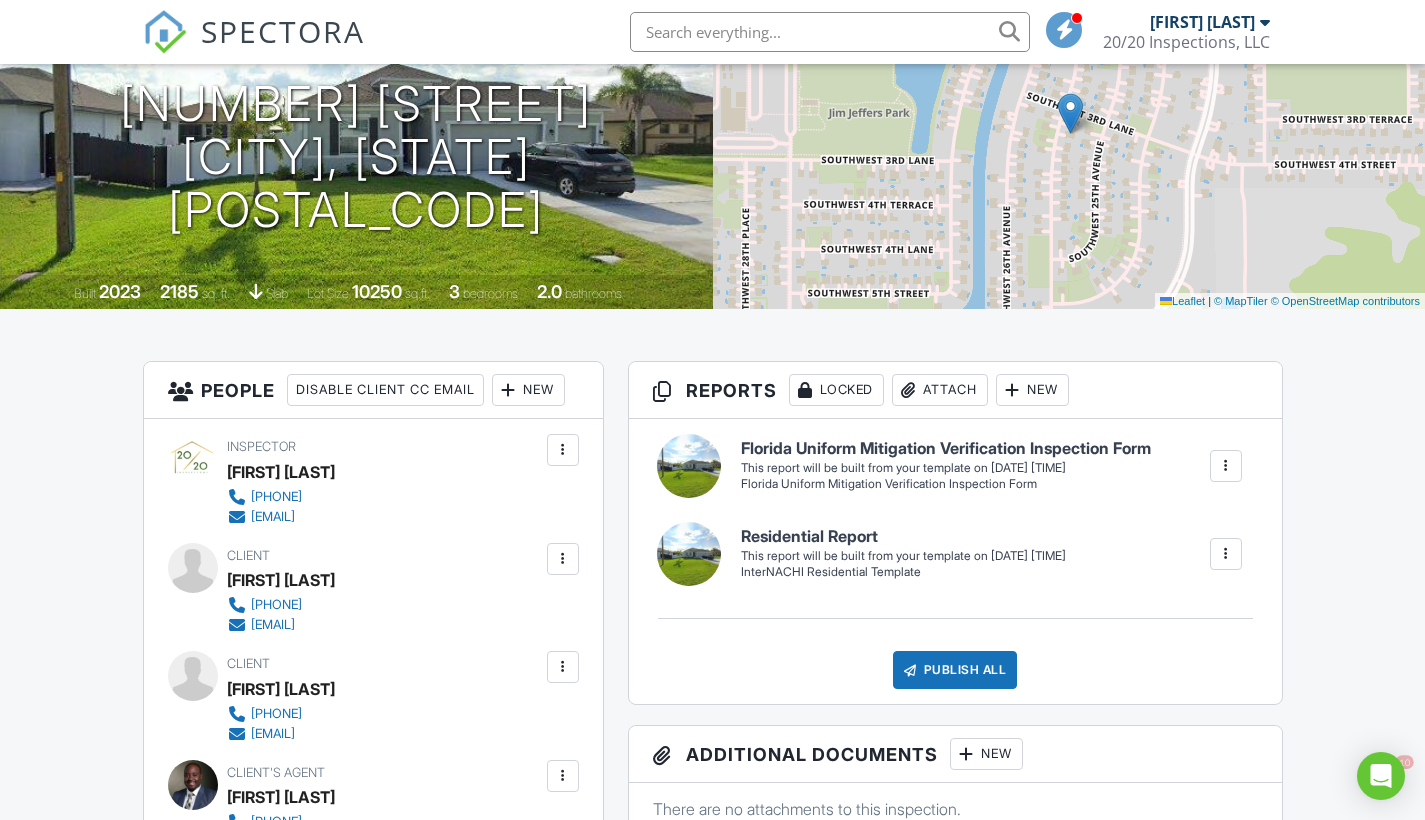 click on "New" at bounding box center [1032, 390] 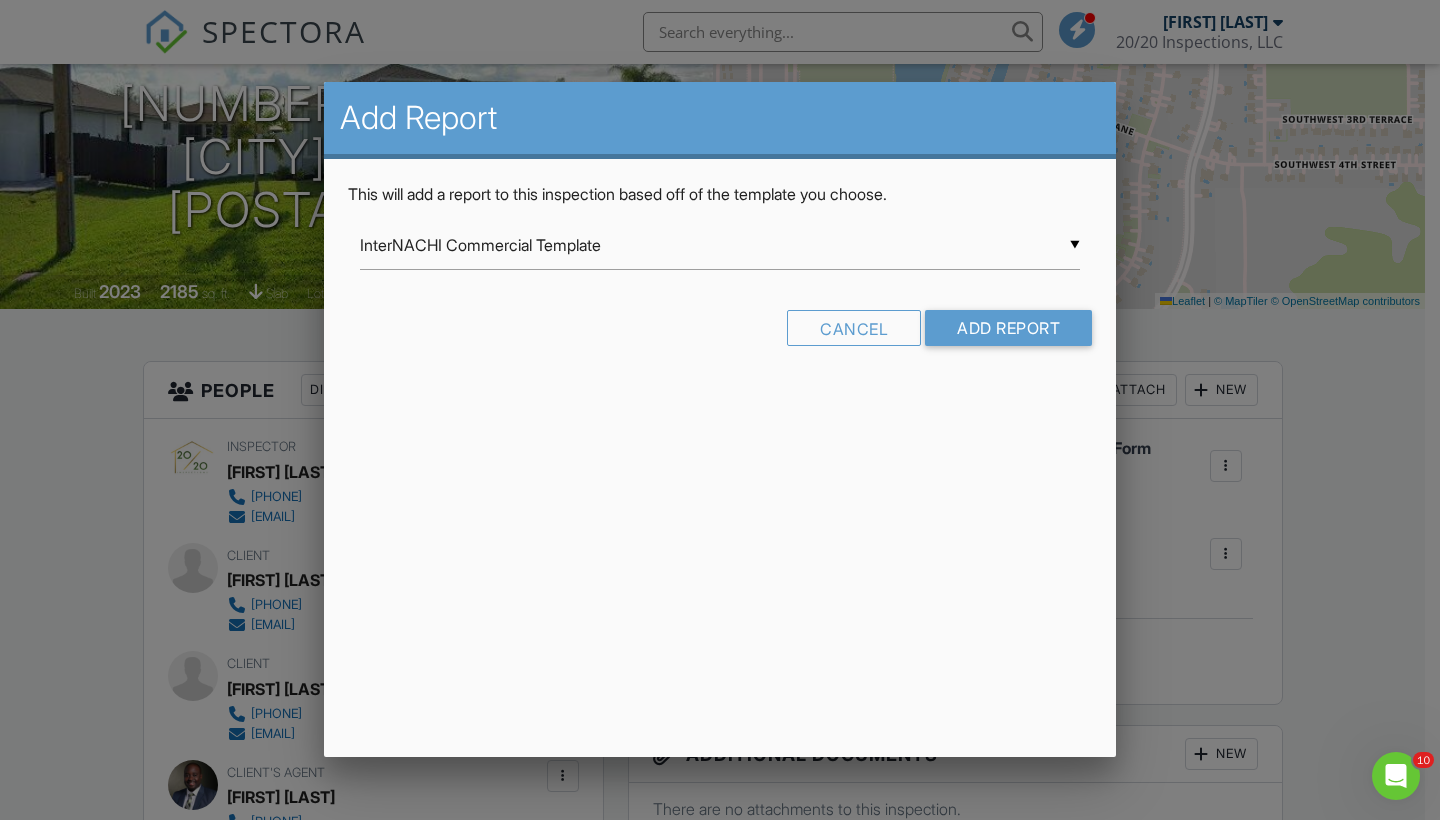 scroll, scrollTop: 0, scrollLeft: 0, axis: both 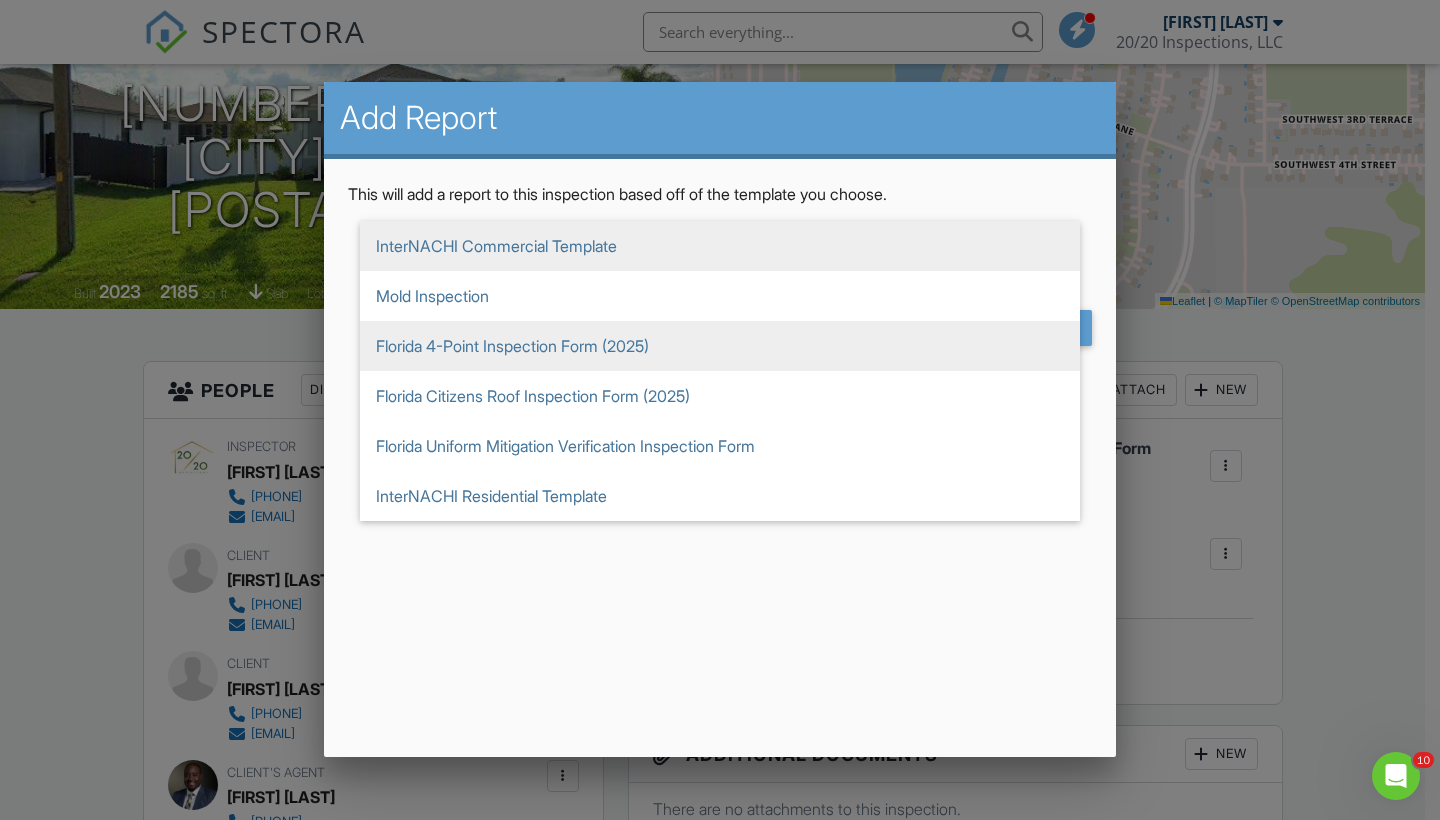 click on "Florida 4-Point Inspection Form (2025)" at bounding box center (720, 246) 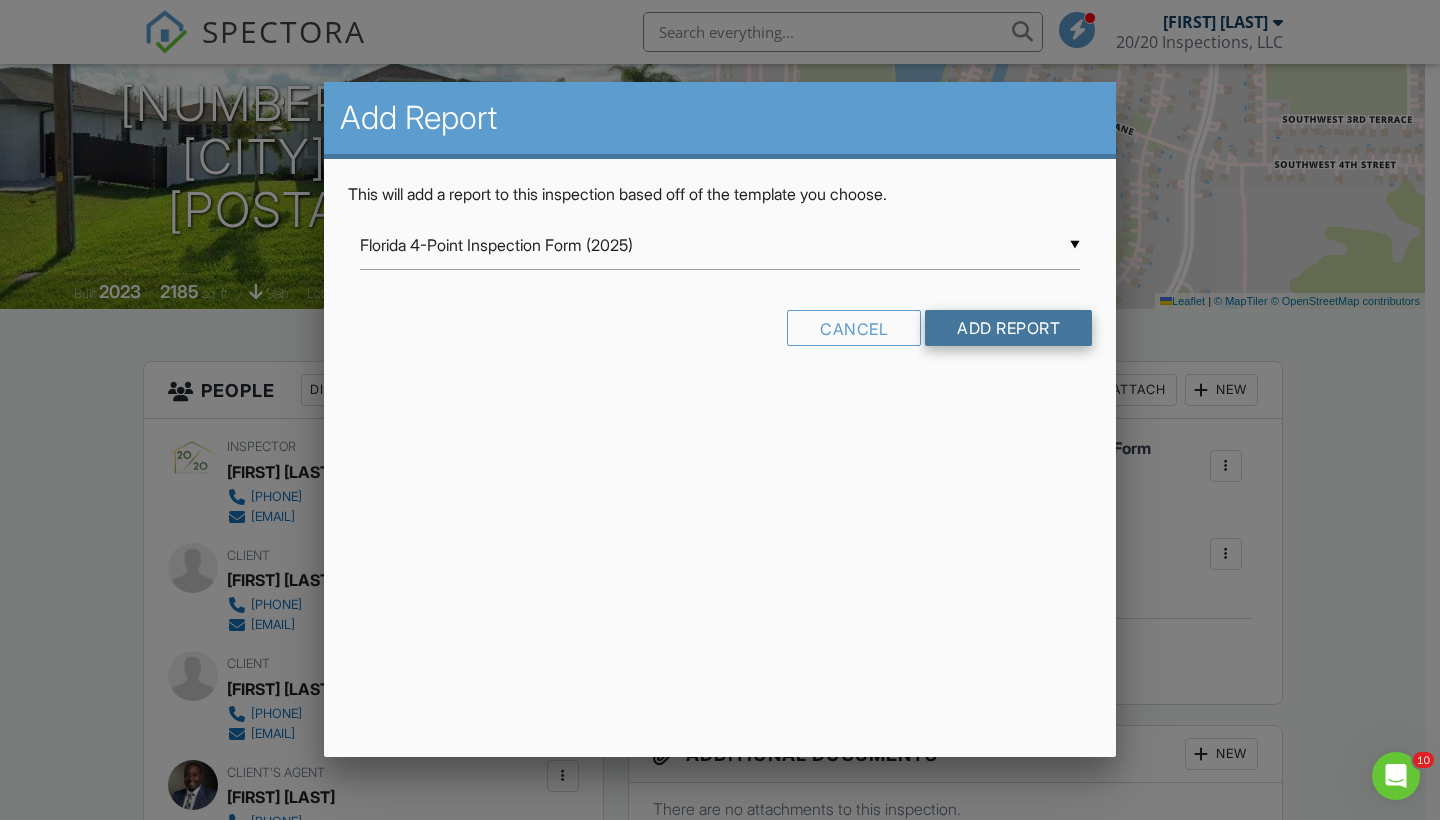 click on "Add Report" at bounding box center [1008, 328] 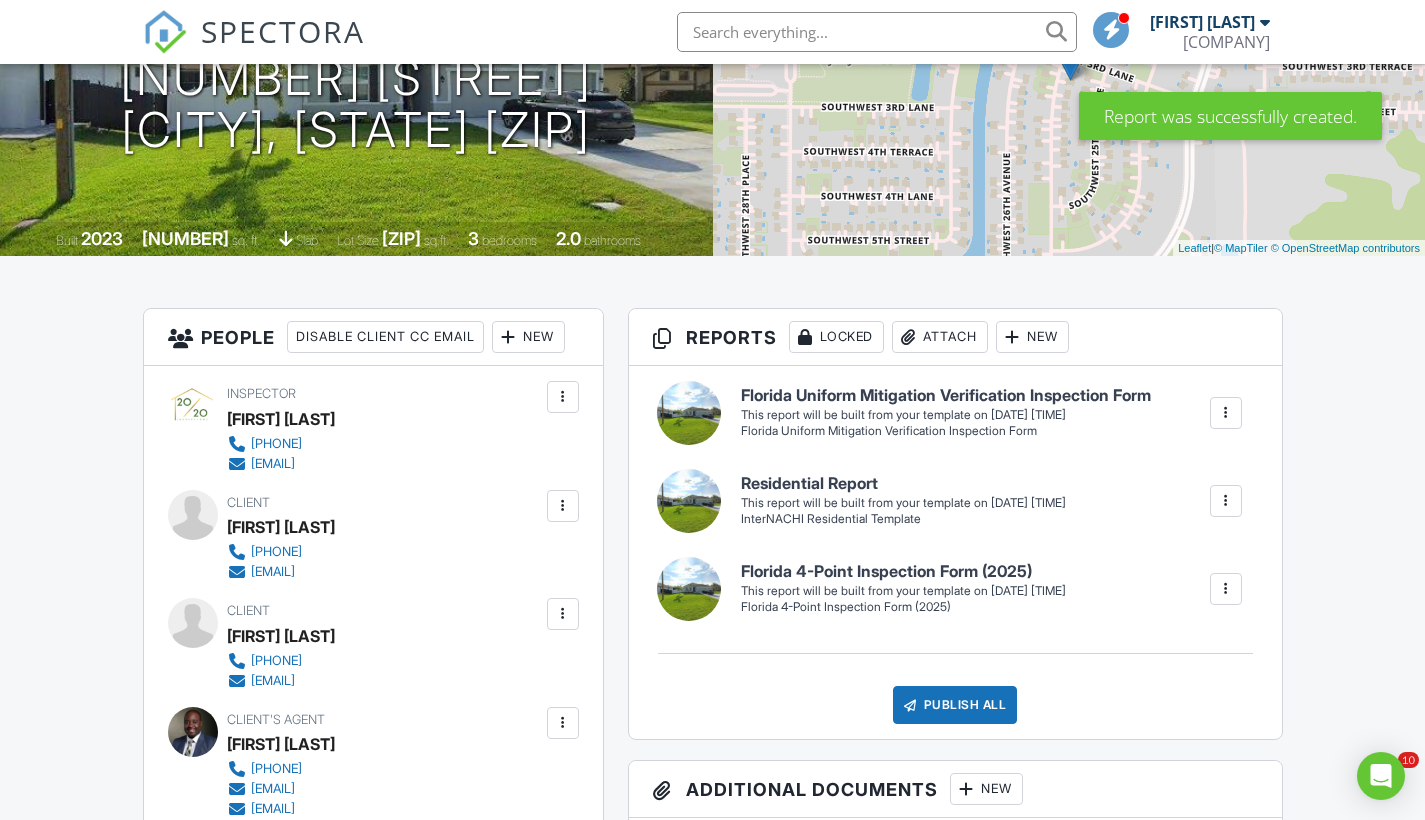 scroll, scrollTop: 1049, scrollLeft: 0, axis: vertical 